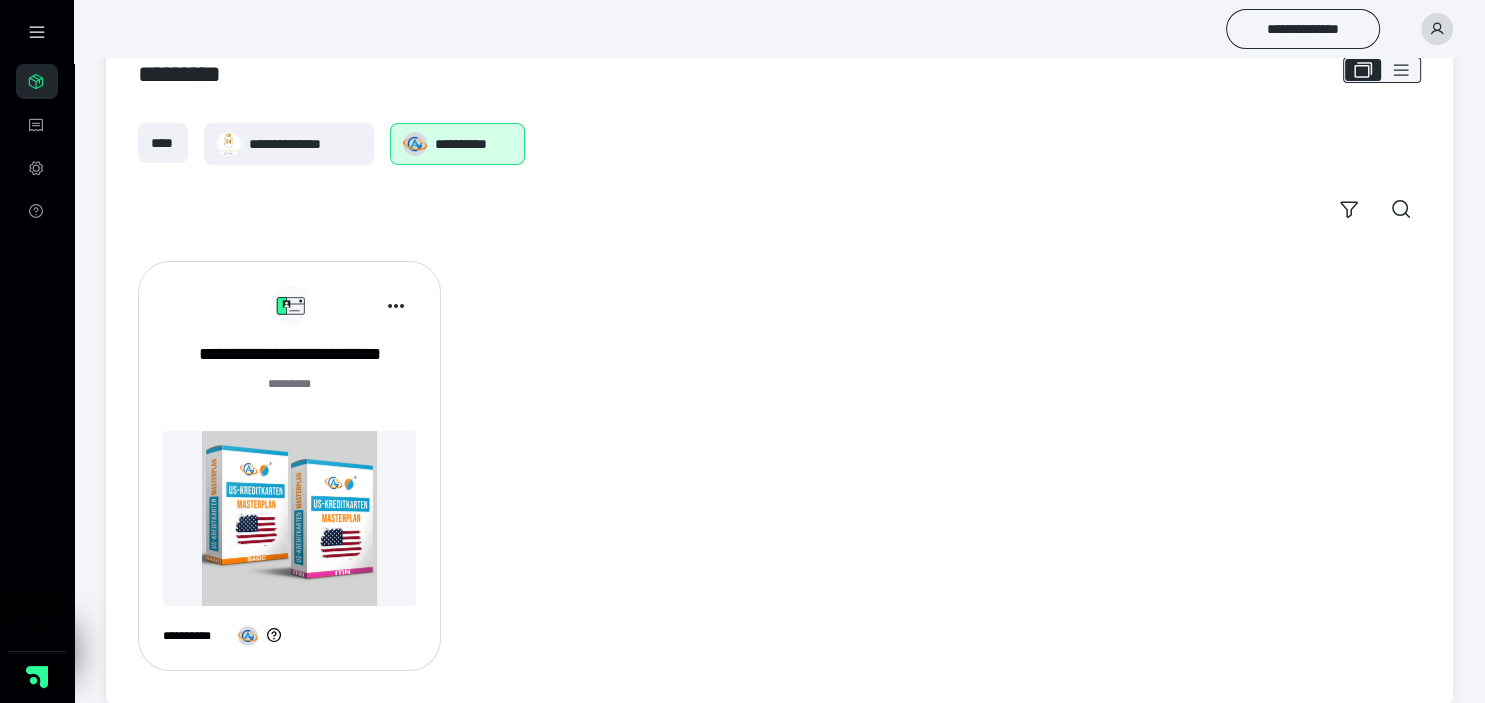 scroll, scrollTop: 78, scrollLeft: 0, axis: vertical 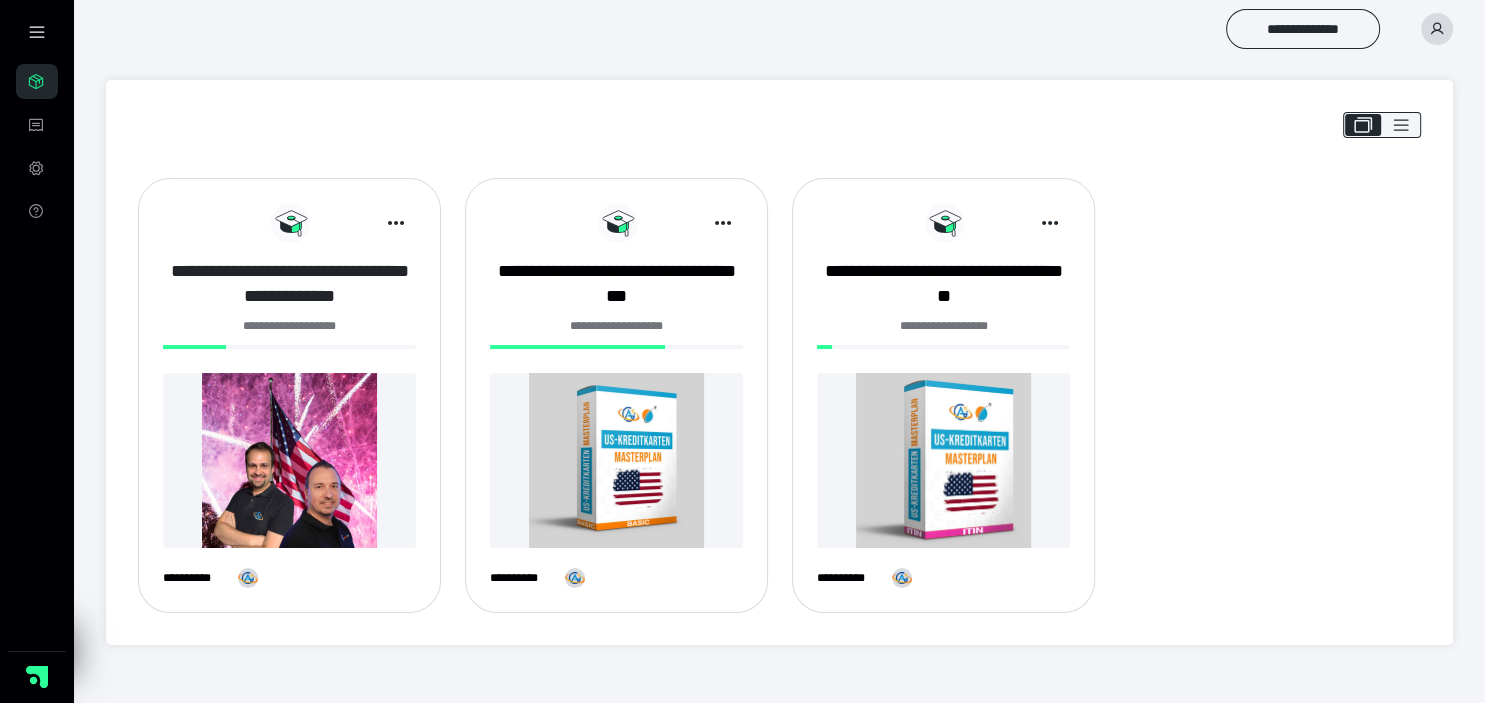 click on "**********" at bounding box center [289, 284] 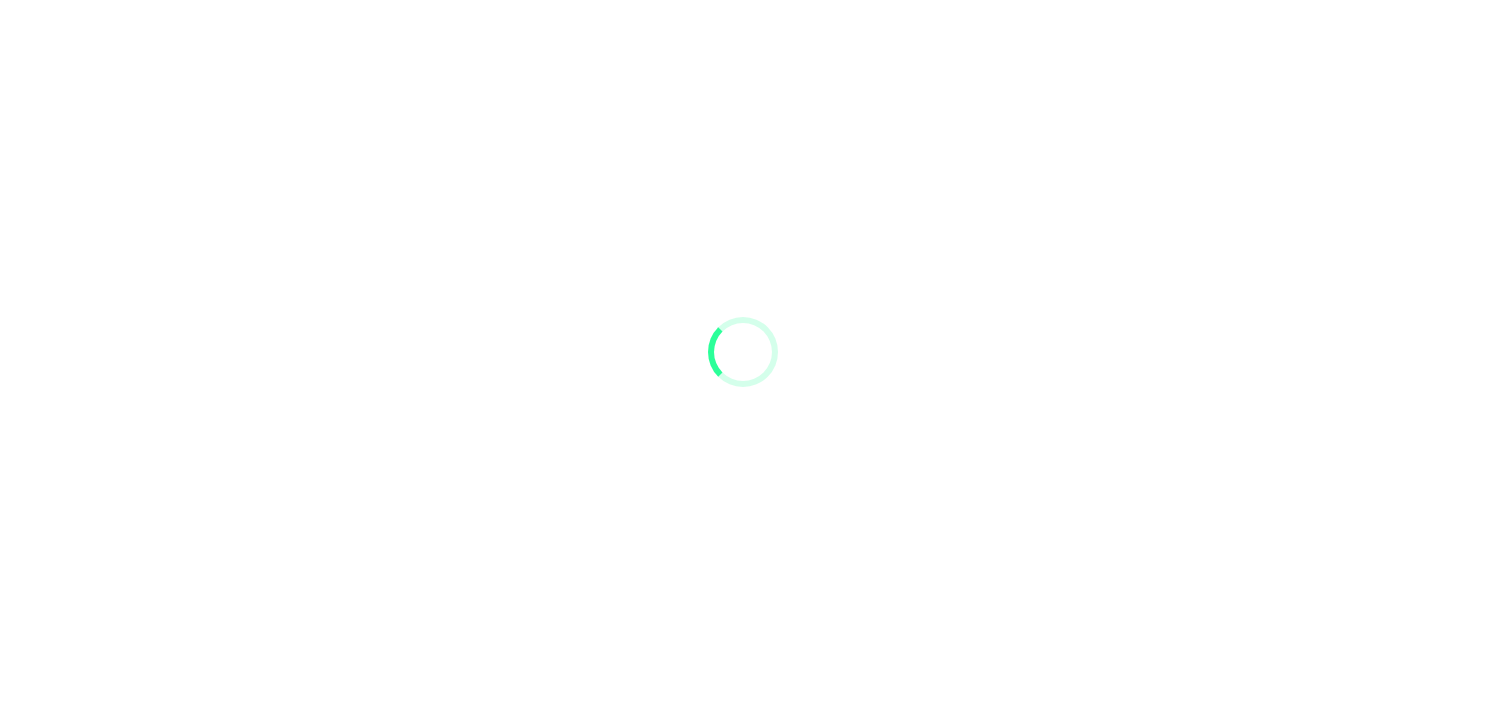 scroll, scrollTop: 0, scrollLeft: 0, axis: both 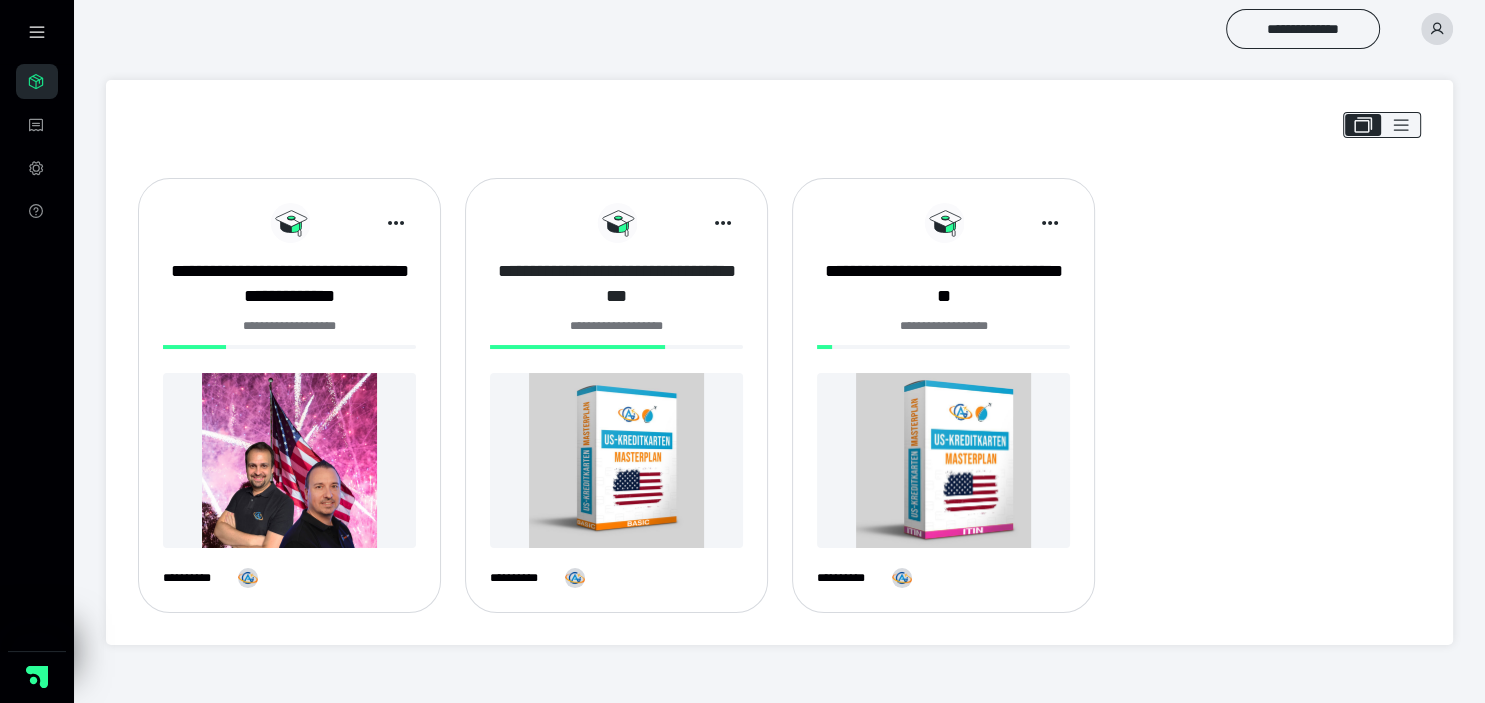 click on "**********" at bounding box center (616, 284) 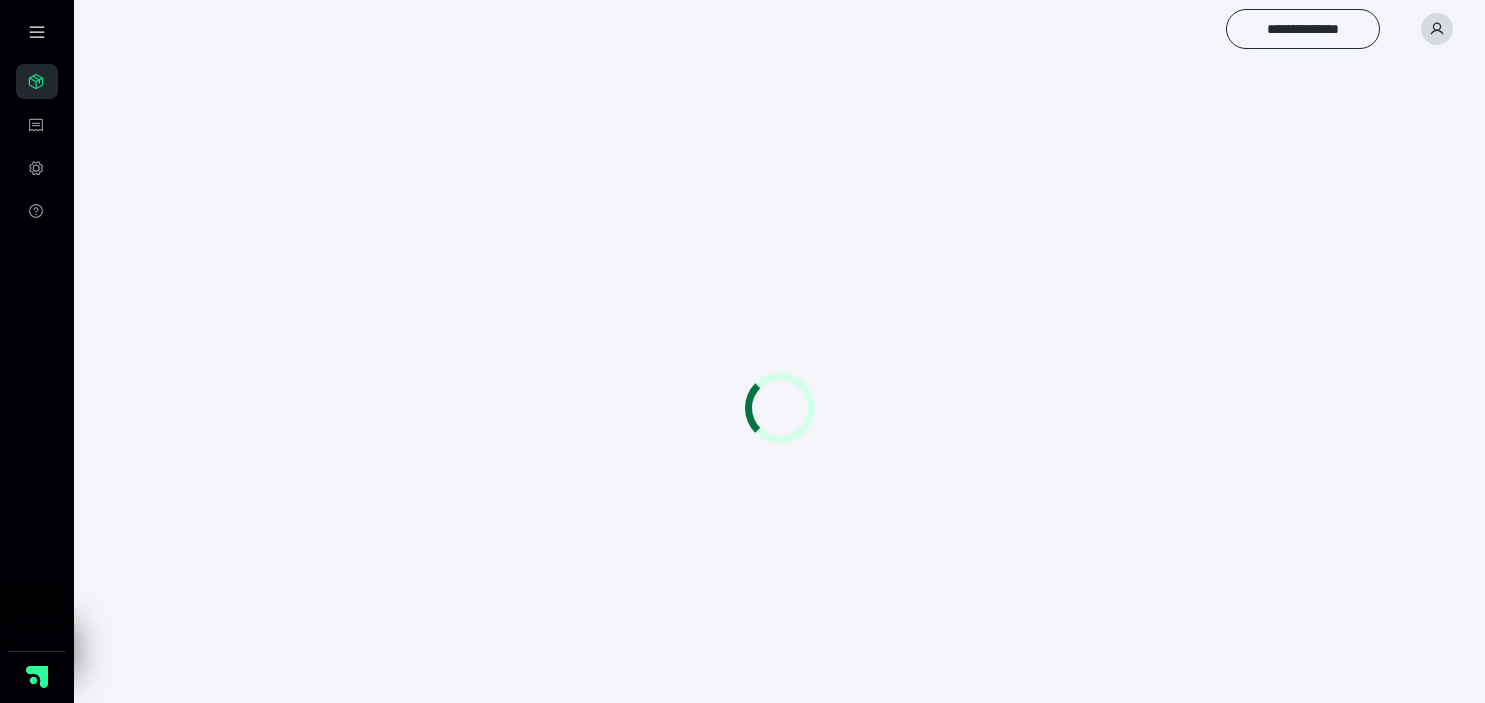 scroll, scrollTop: 0, scrollLeft: 0, axis: both 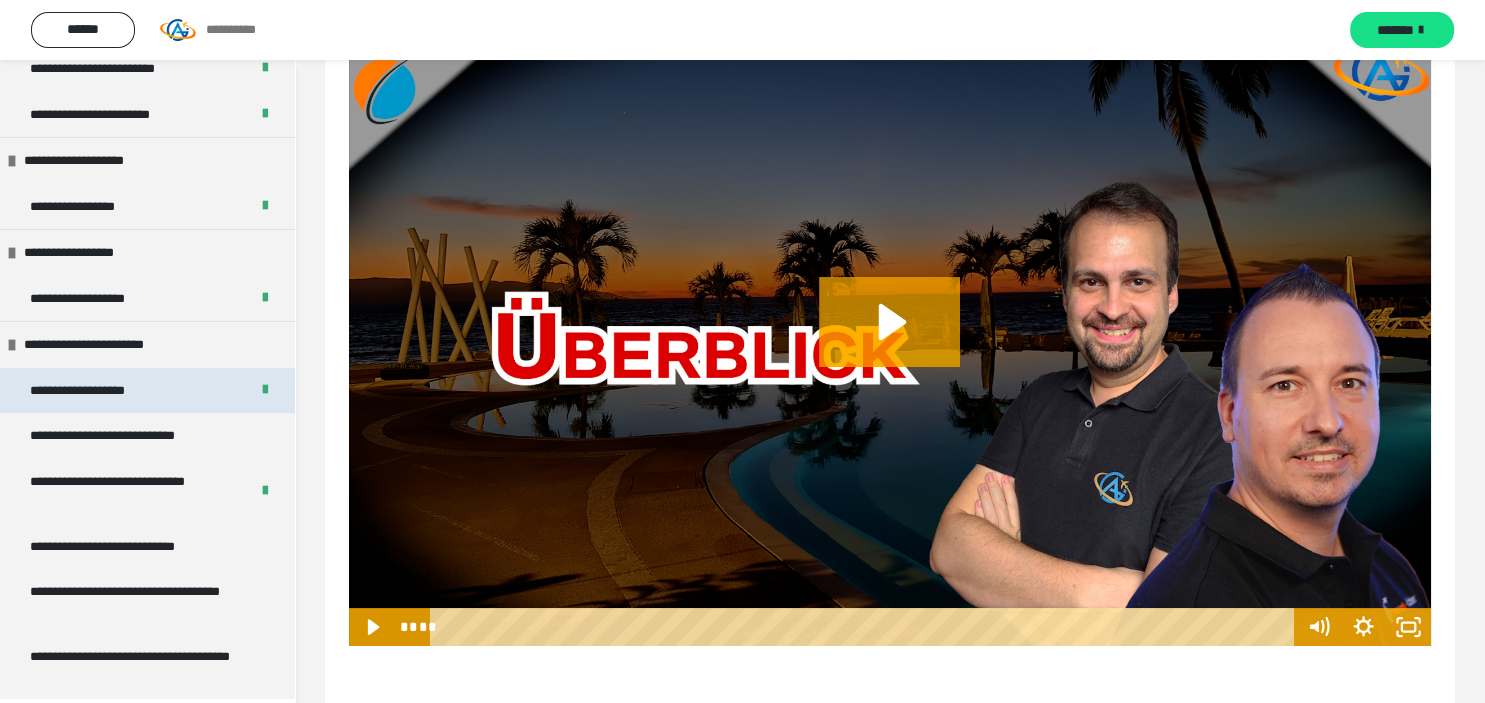 click on "**********" at bounding box center (92, 391) 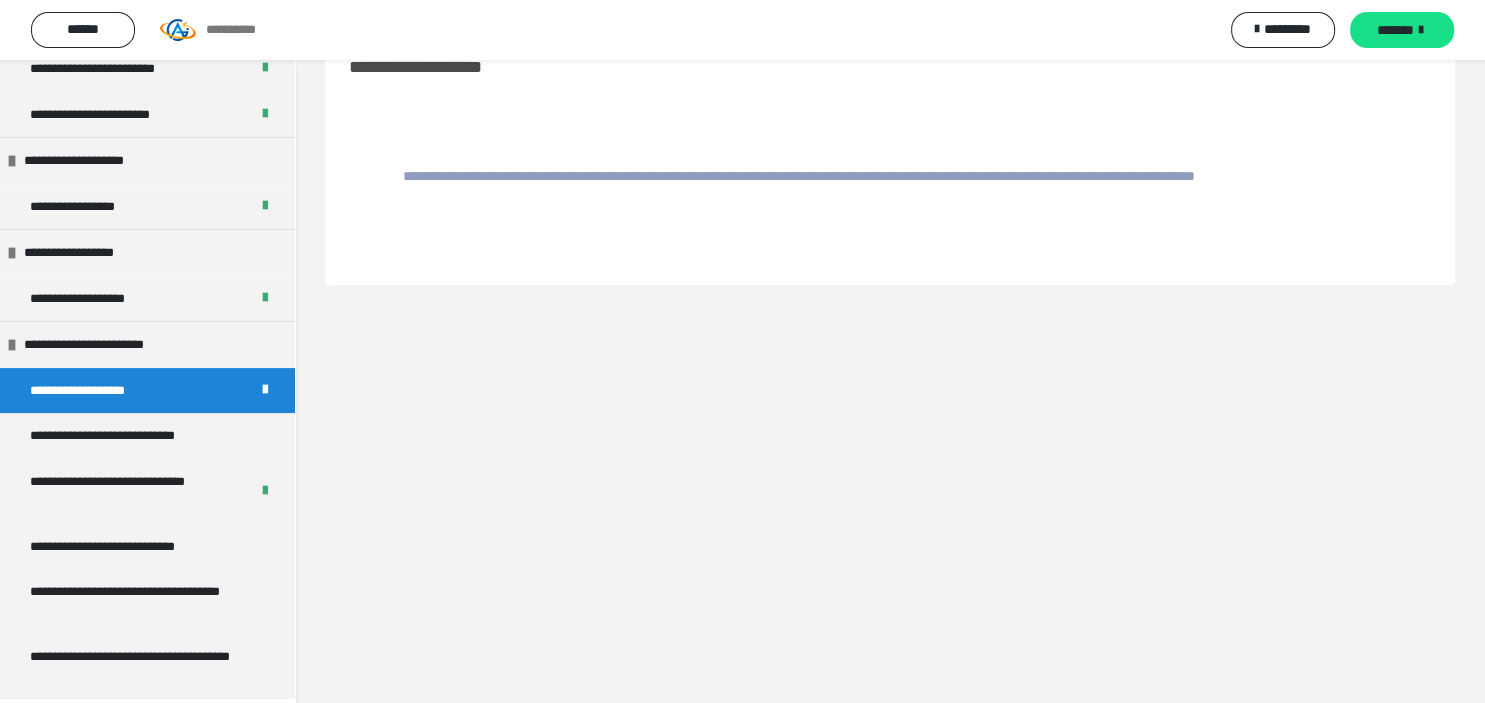 scroll, scrollTop: 60, scrollLeft: 0, axis: vertical 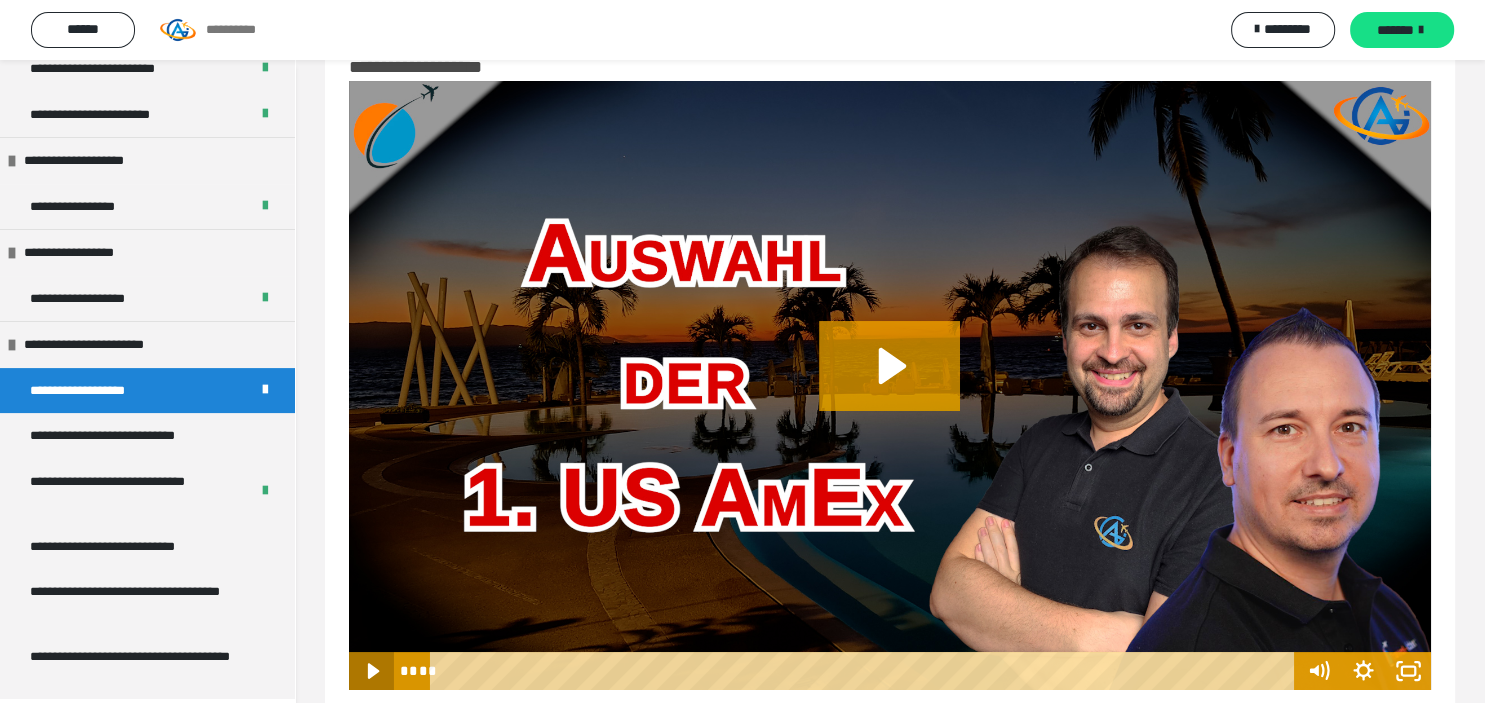 click 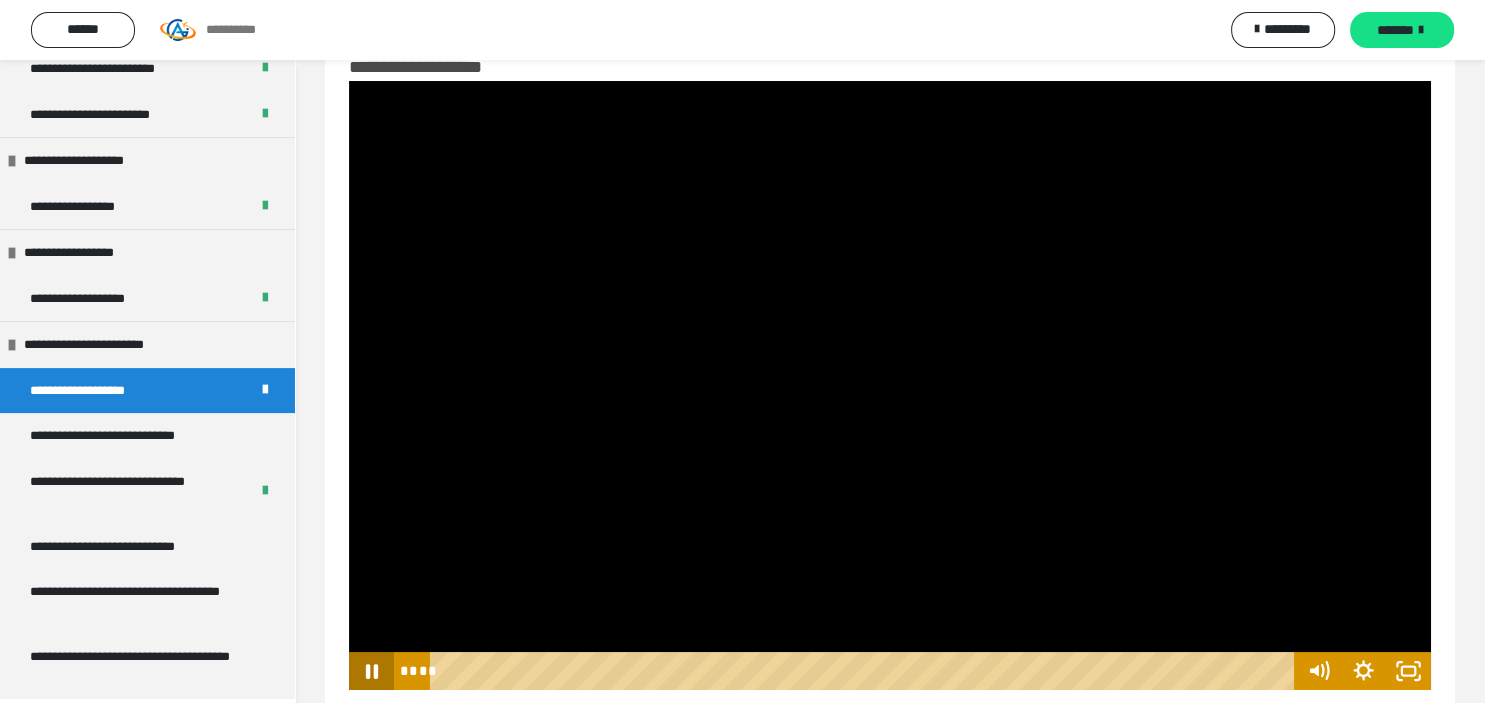 click 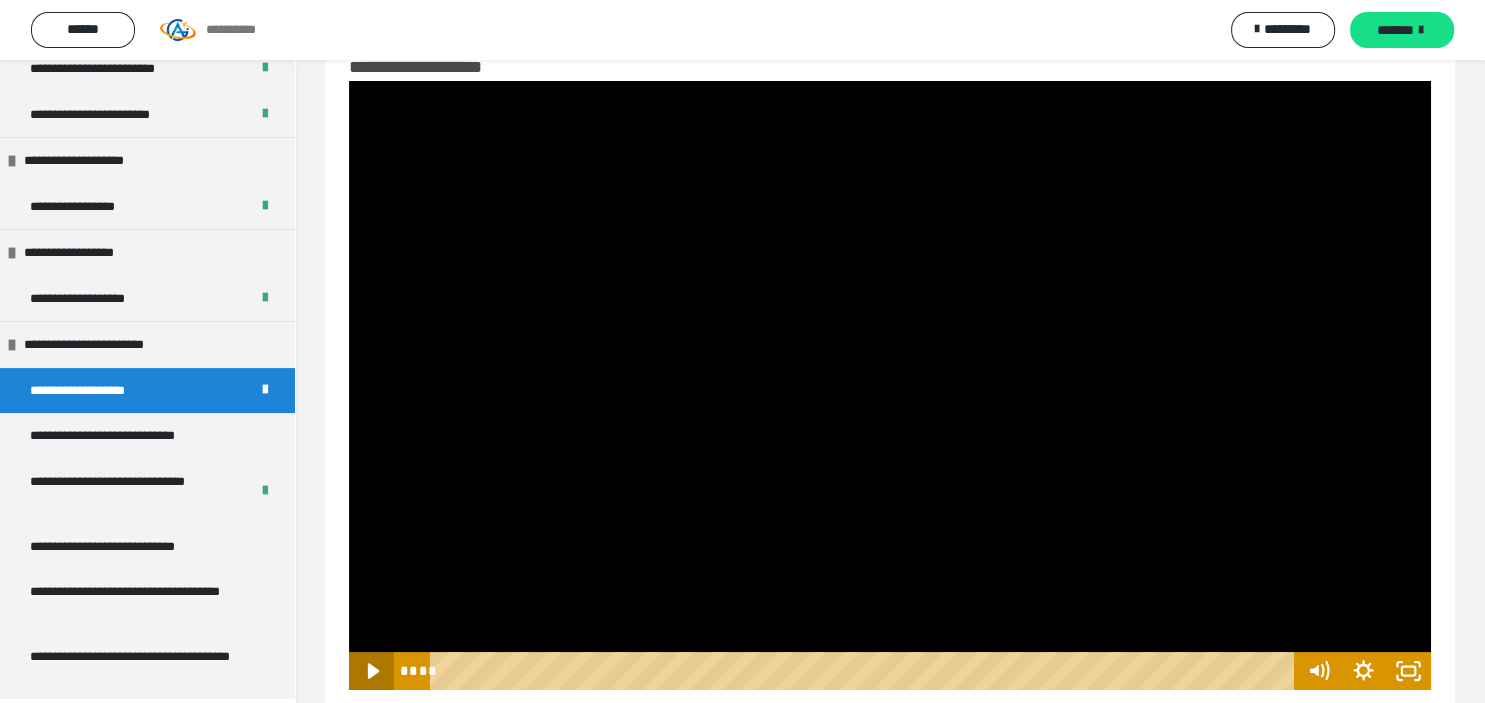 click 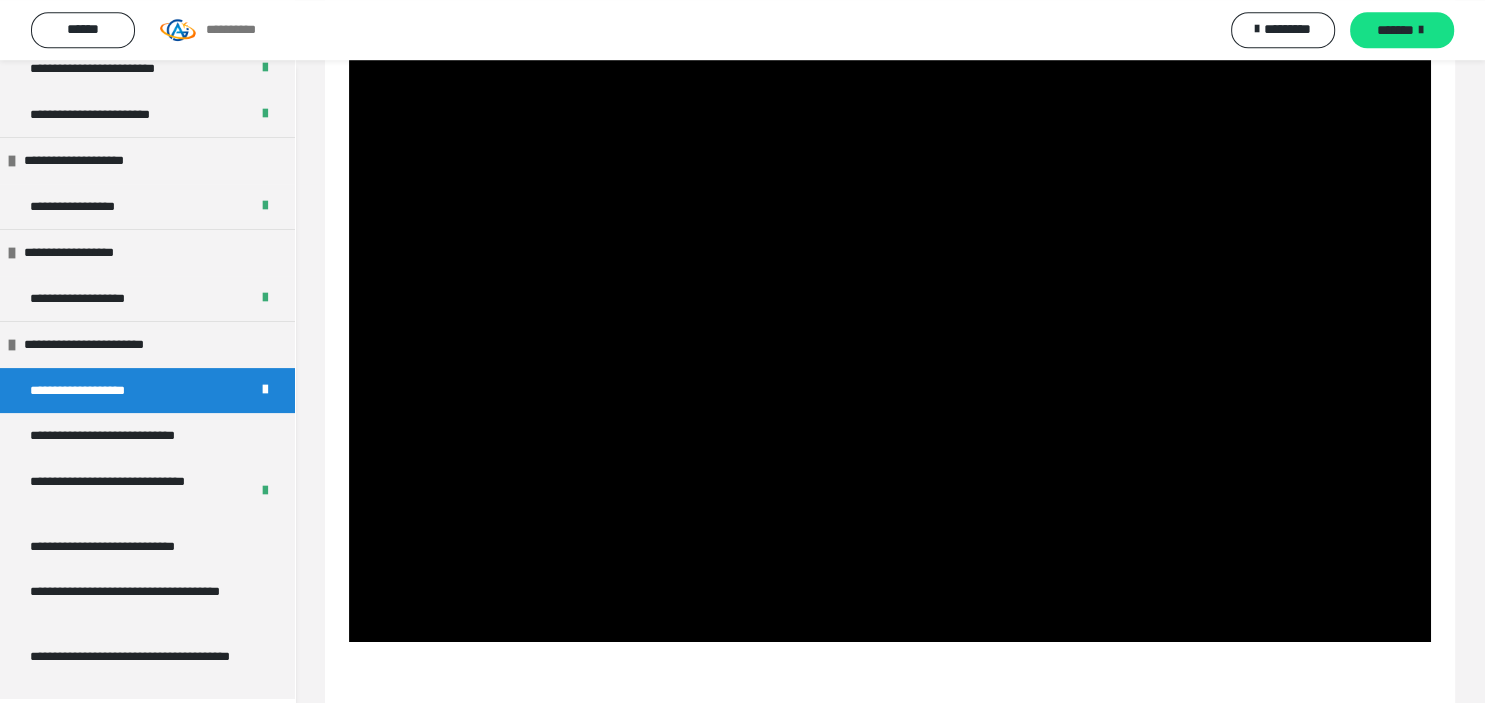 scroll, scrollTop: 104, scrollLeft: 0, axis: vertical 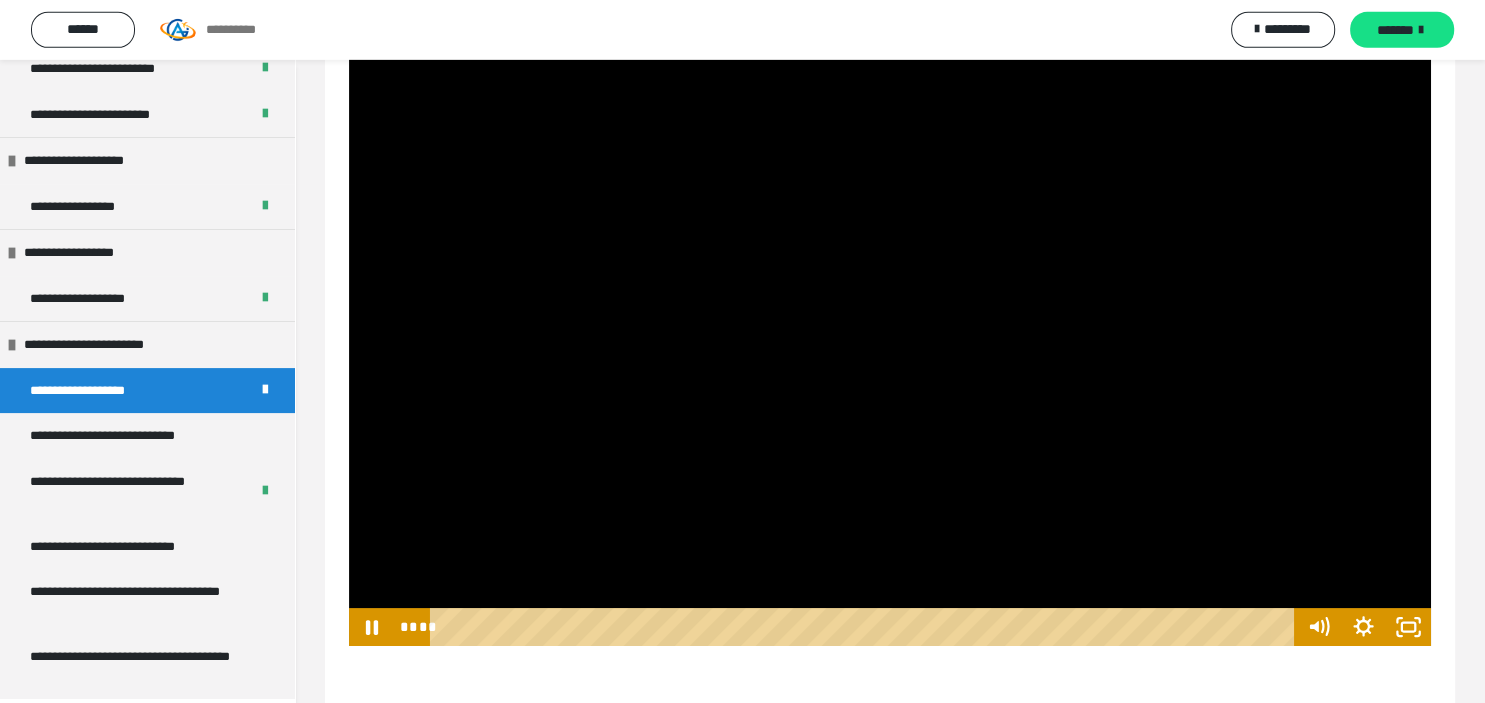 click at bounding box center (865, 627) 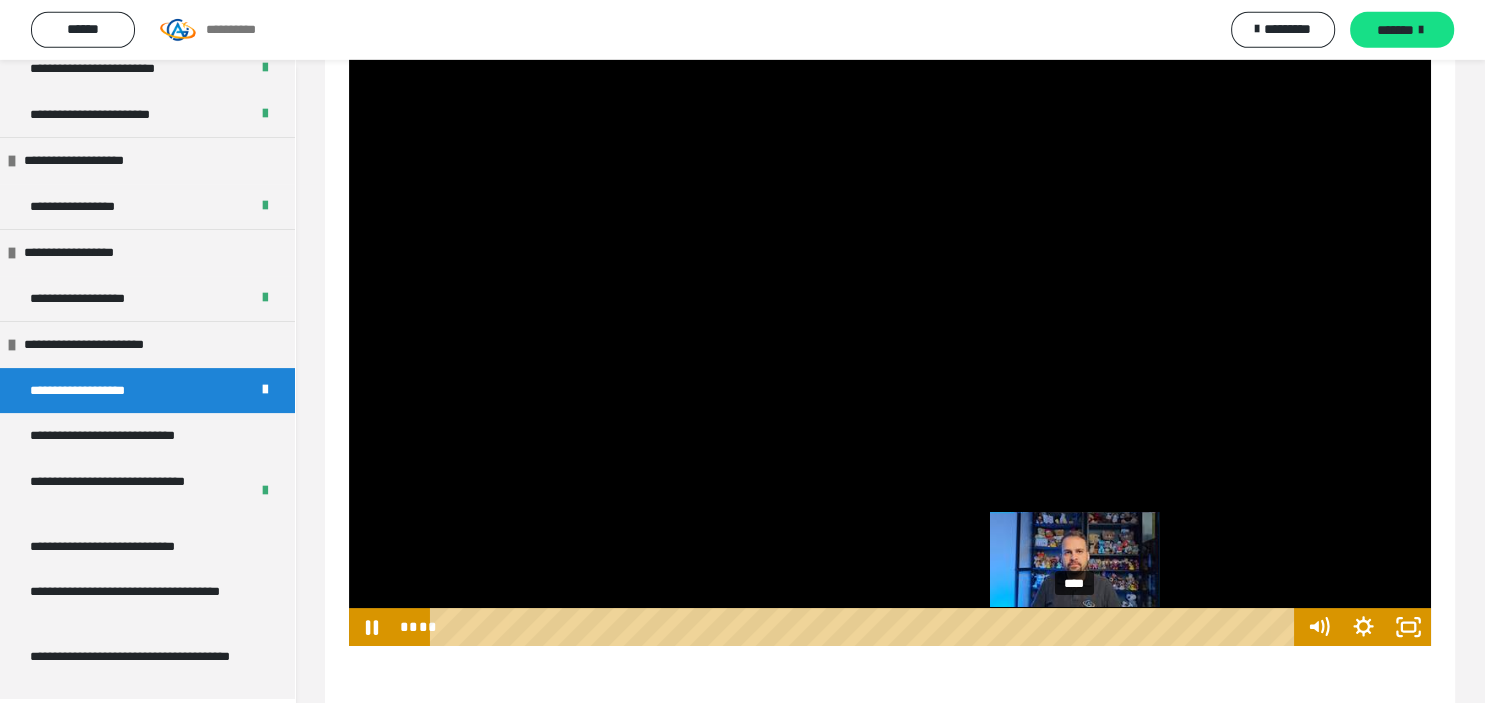 click on "****" at bounding box center (865, 627) 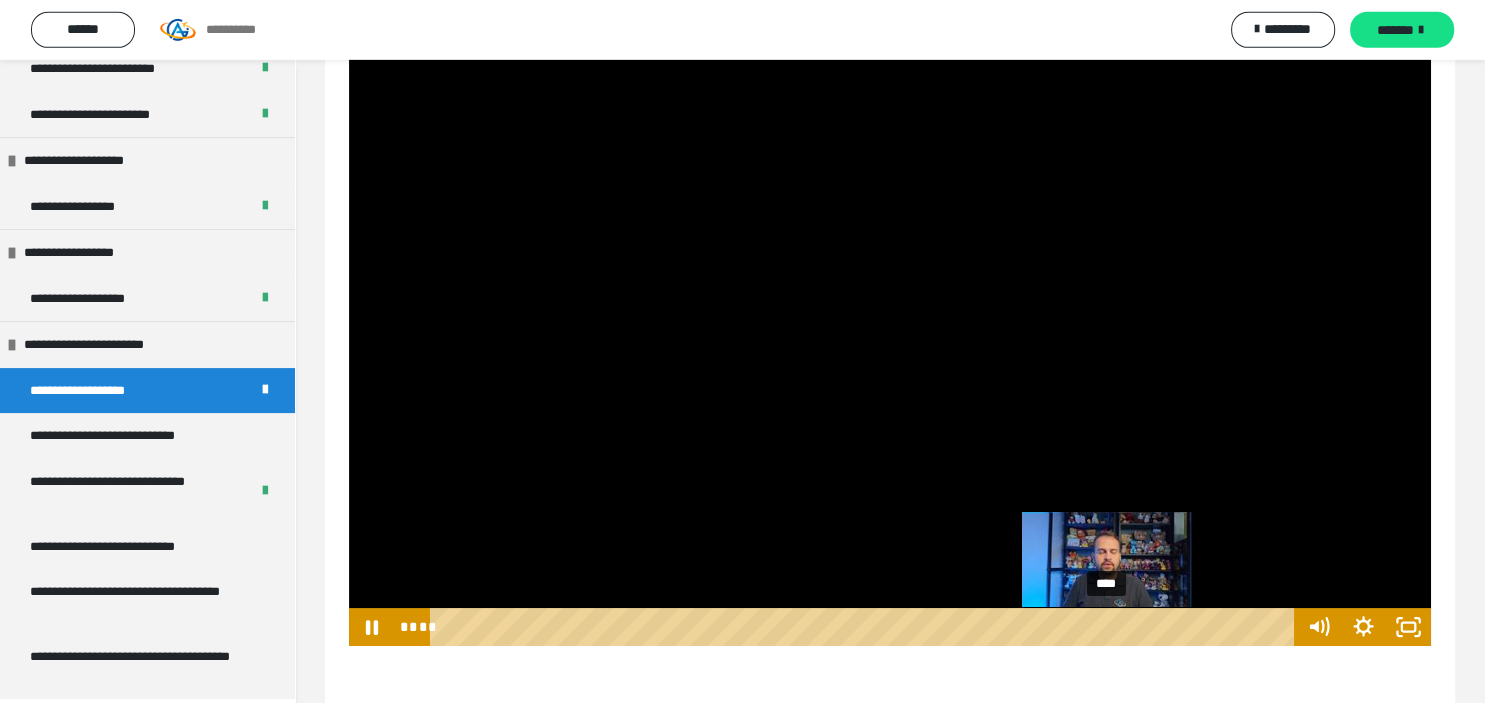 click on "****" at bounding box center (865, 627) 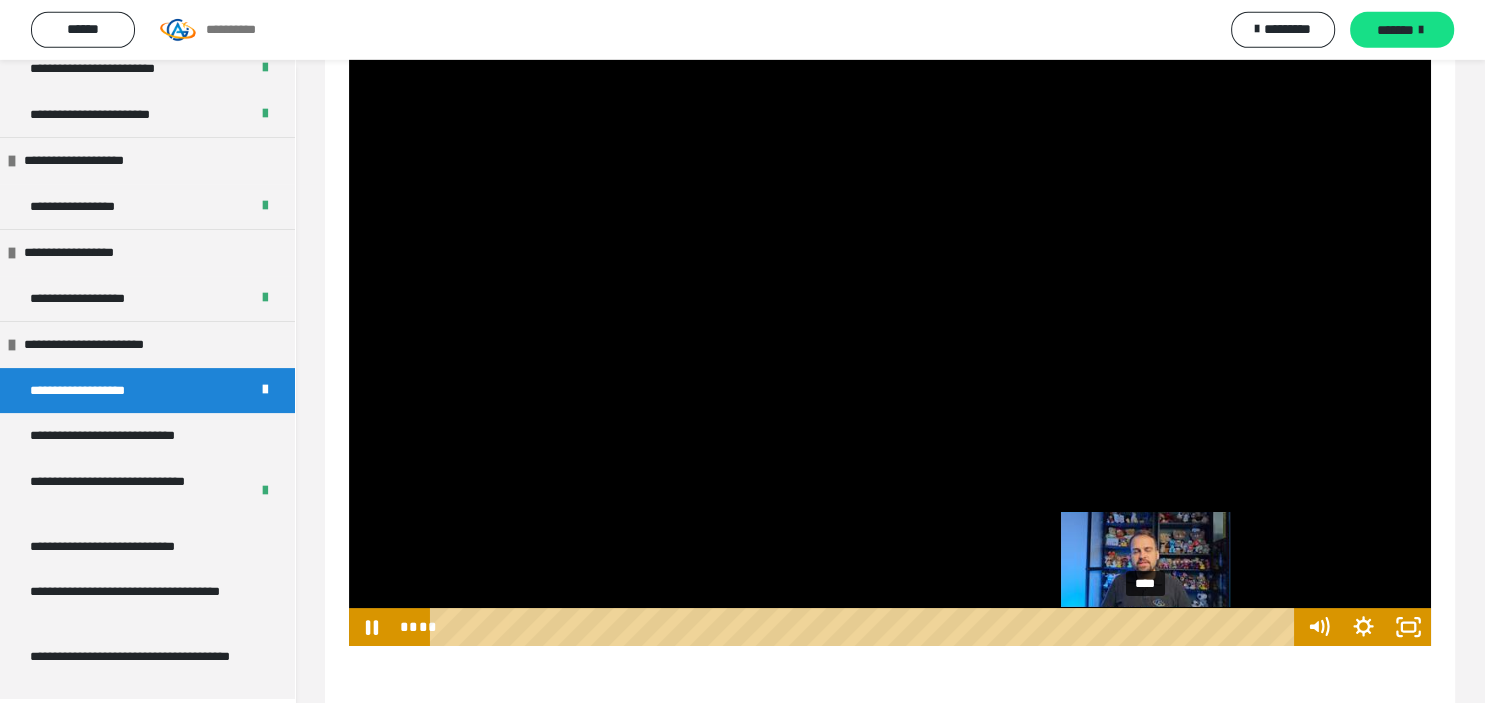 click on "****" at bounding box center (865, 627) 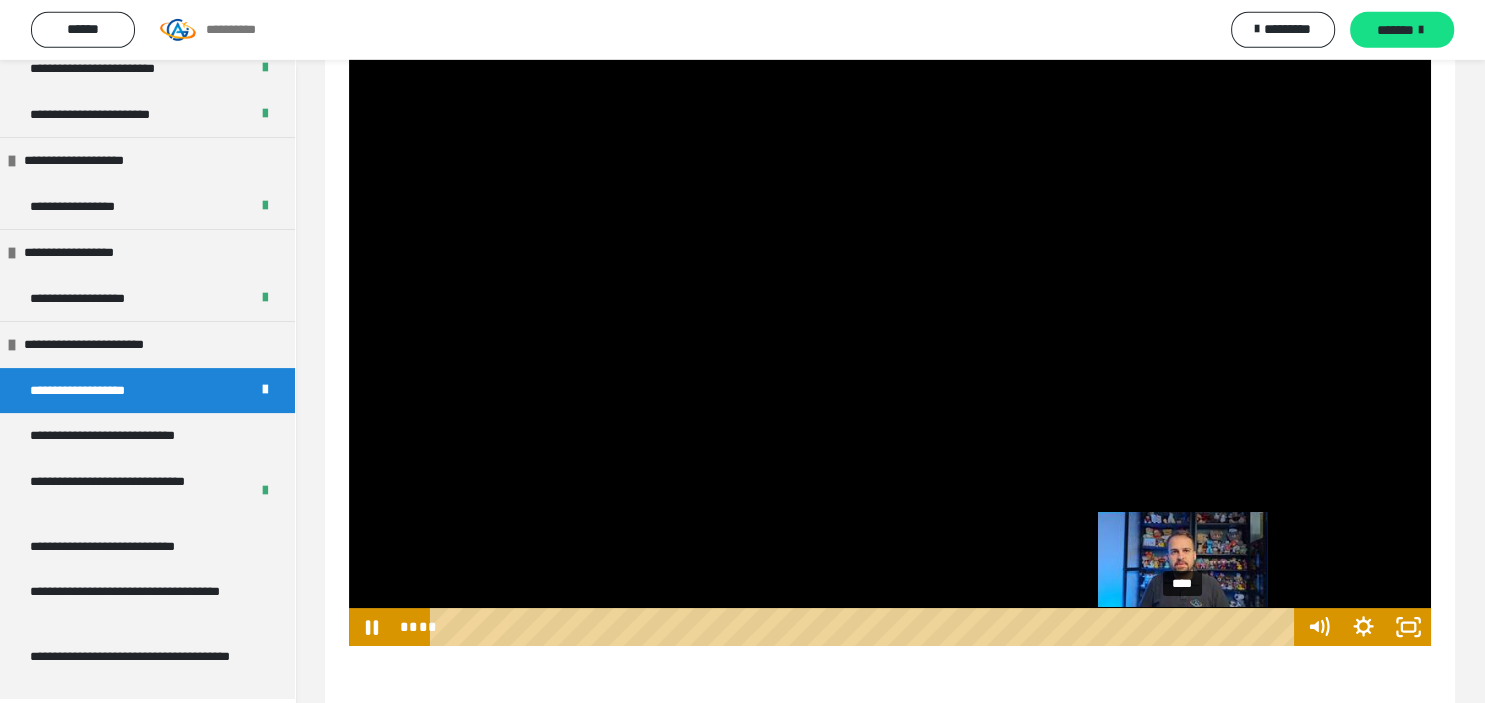 click on "****" at bounding box center [865, 627] 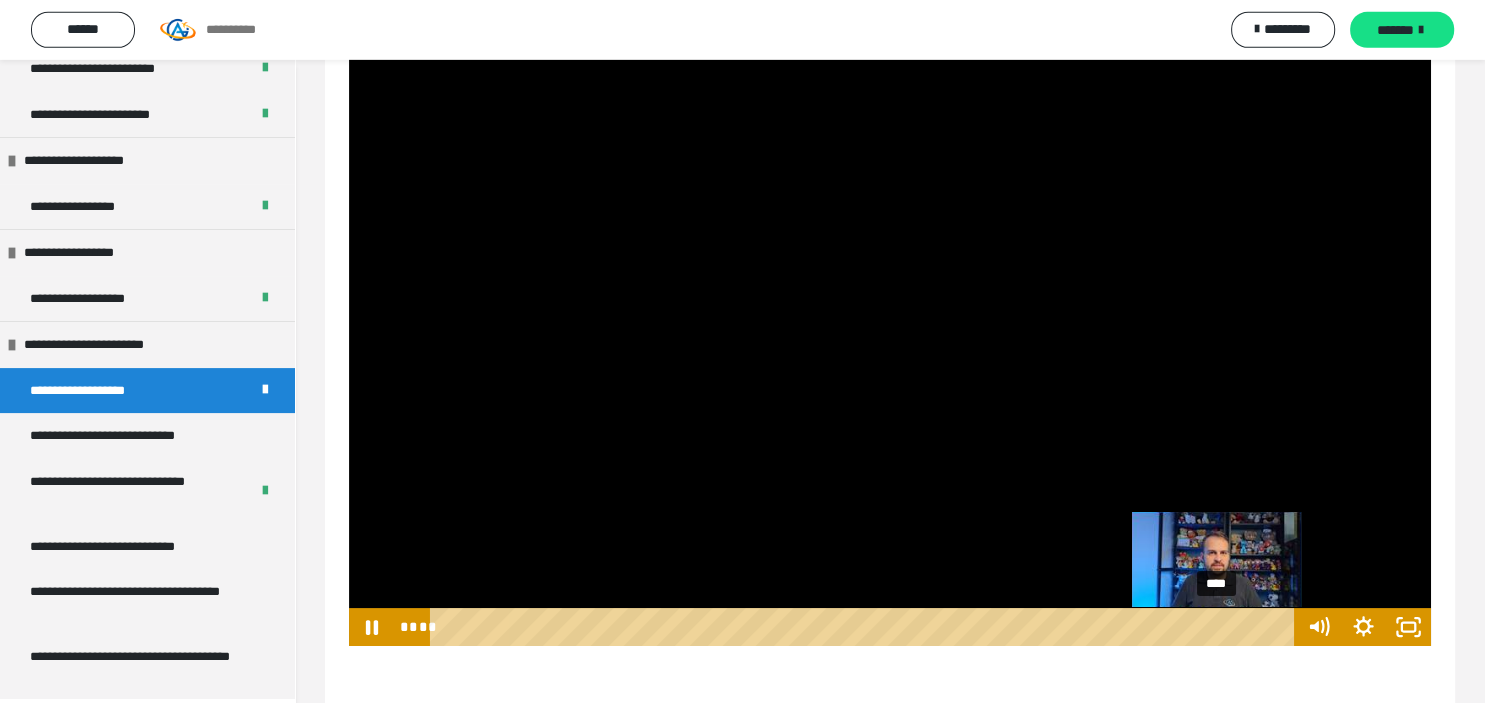 click on "****" at bounding box center [865, 627] 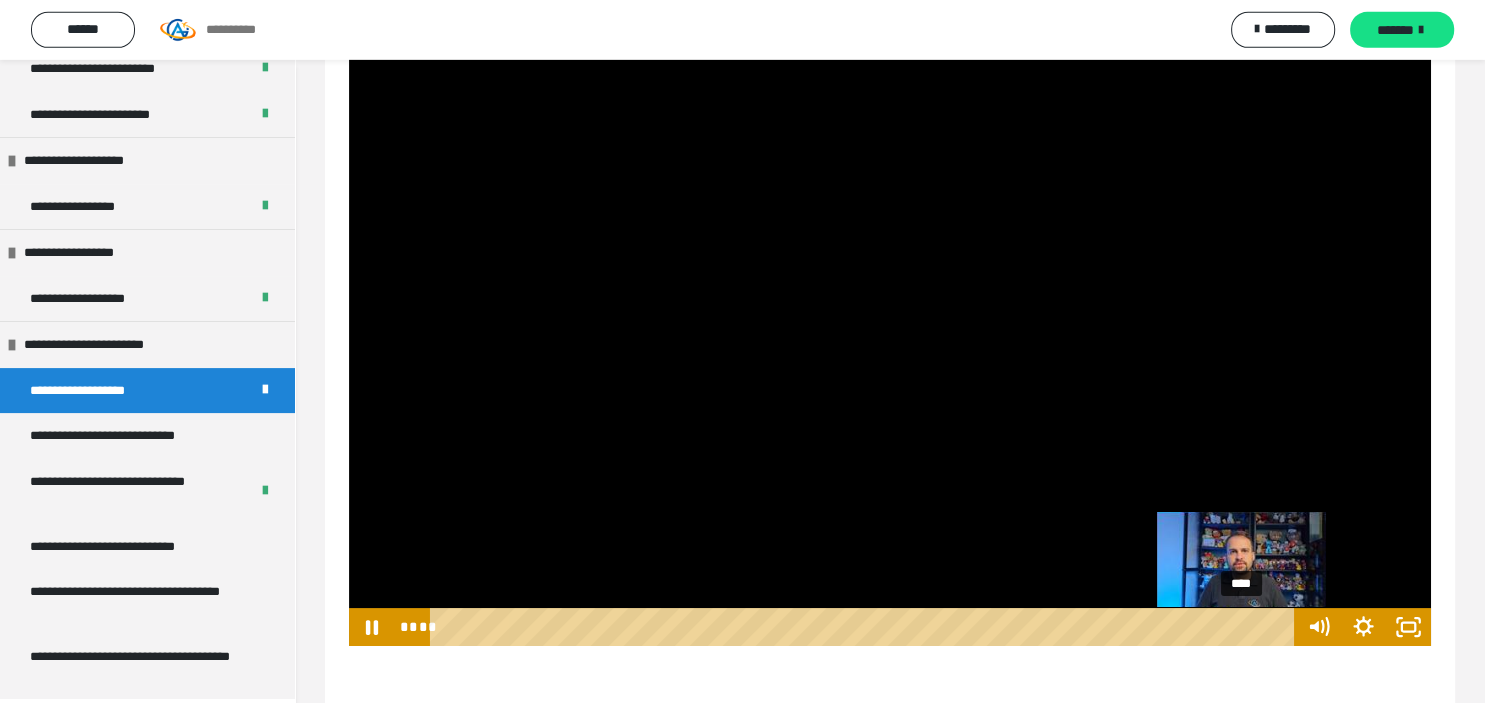 click on "****" at bounding box center [865, 627] 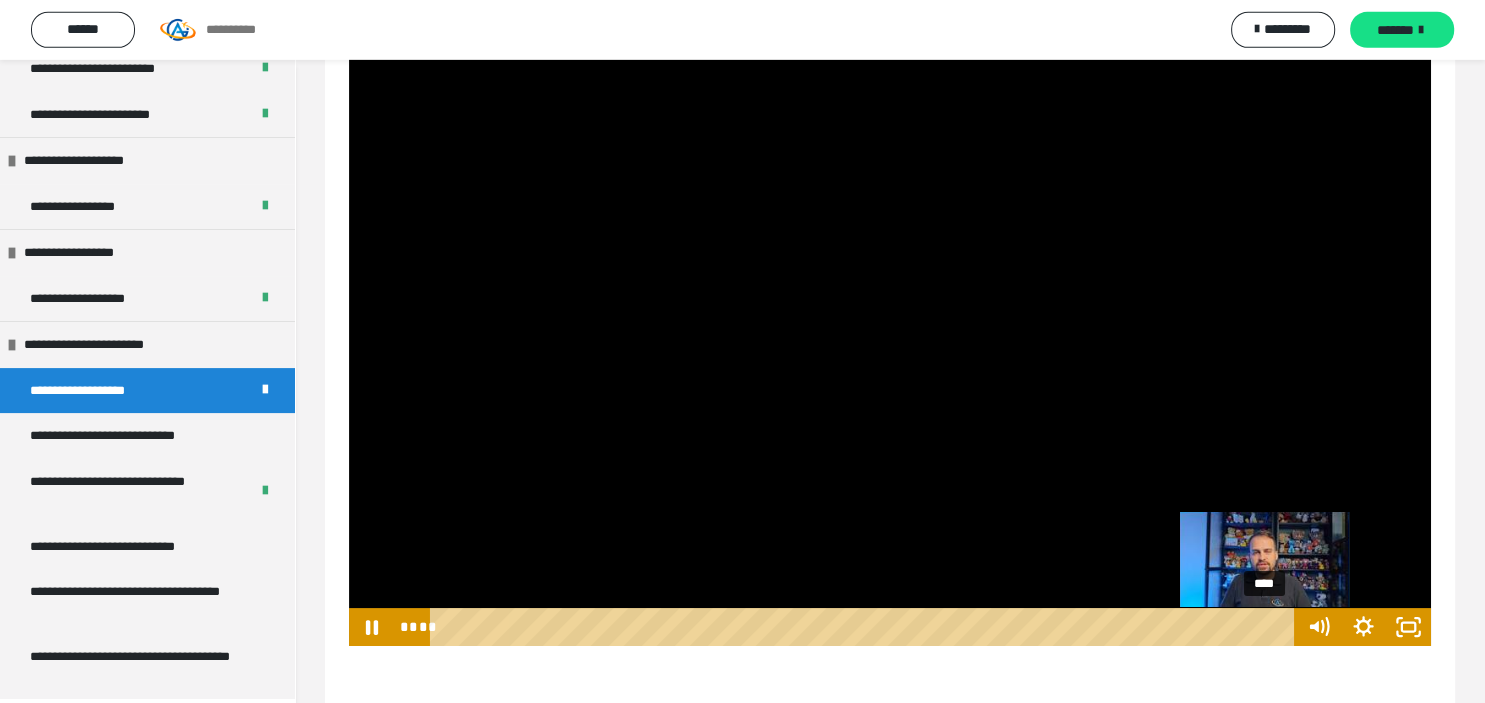 click on "****" at bounding box center (865, 627) 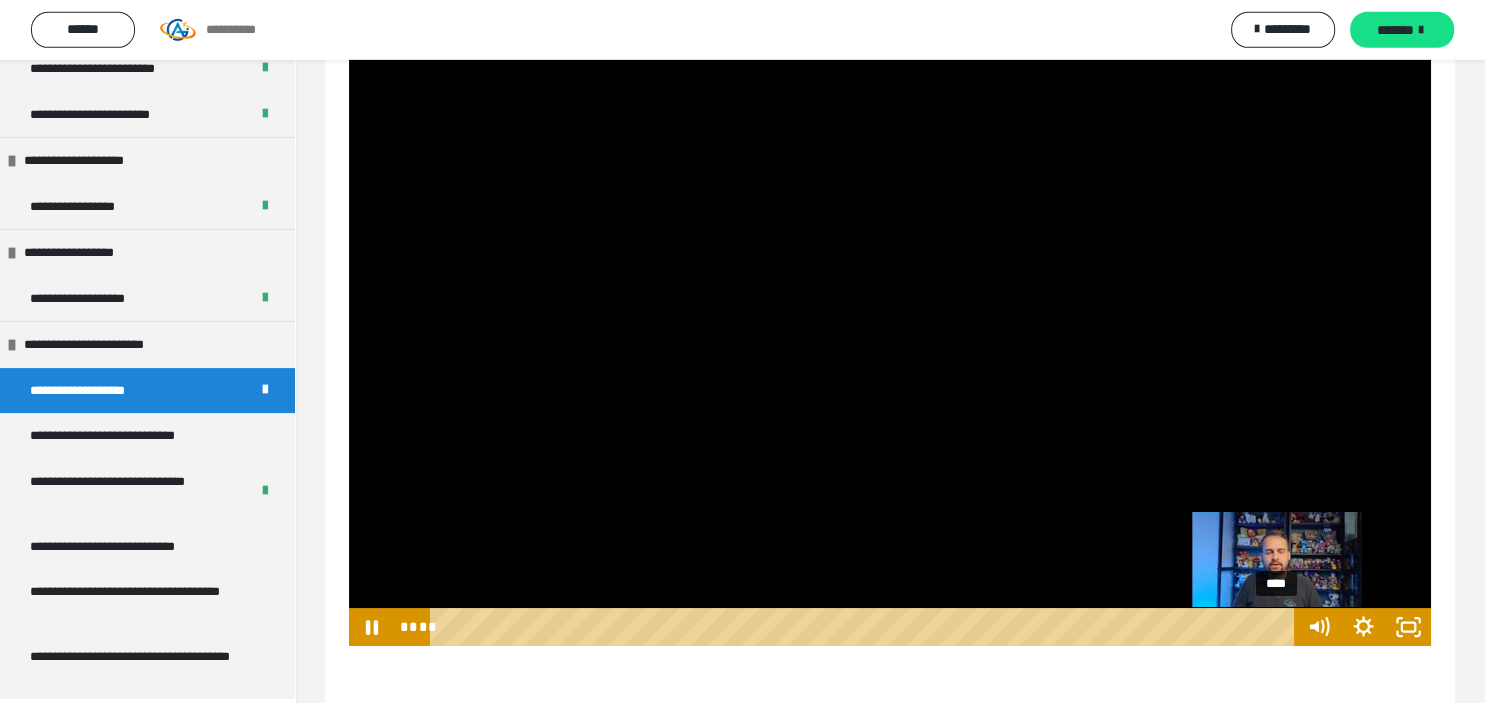 click on "****" at bounding box center (865, 627) 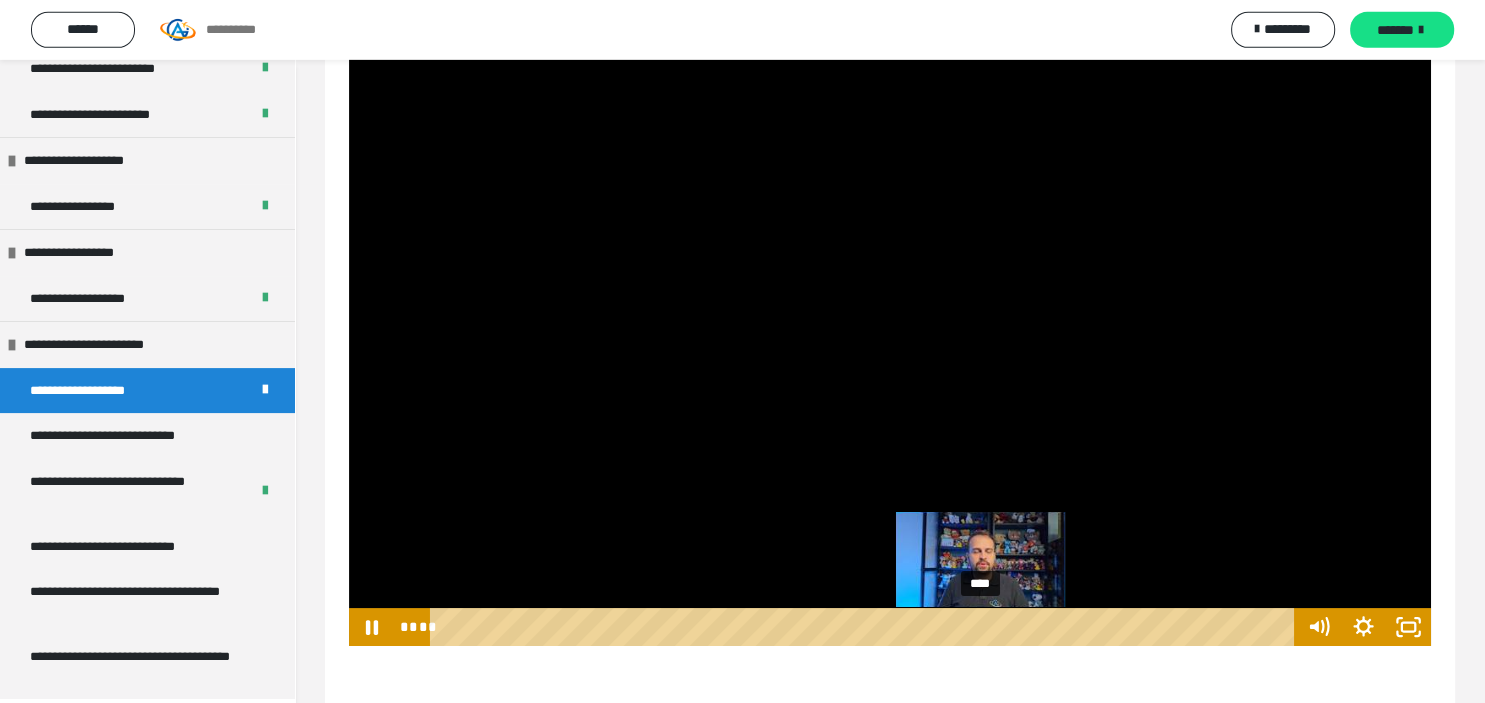 scroll, scrollTop: 296, scrollLeft: 0, axis: vertical 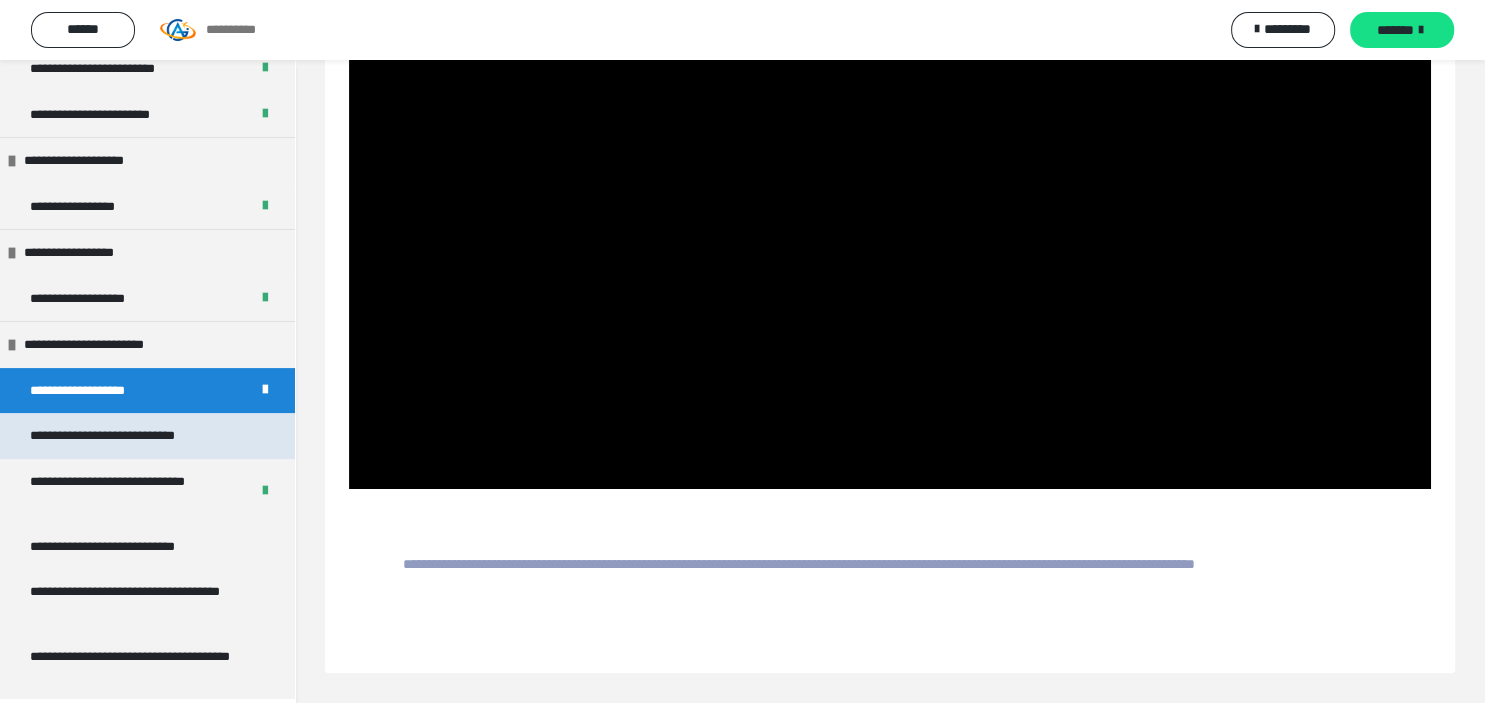 click on "**********" at bounding box center (118, 436) 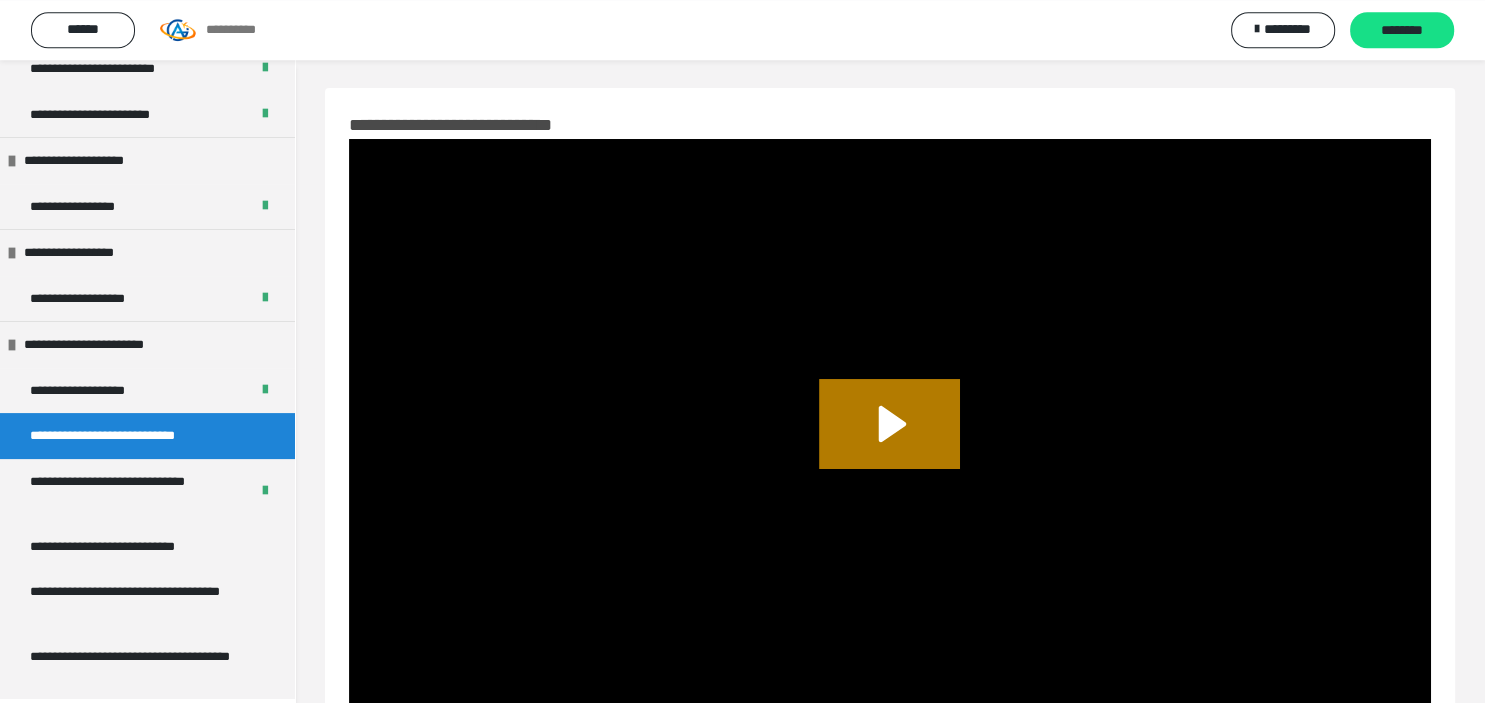 scroll, scrollTop: 1, scrollLeft: 0, axis: vertical 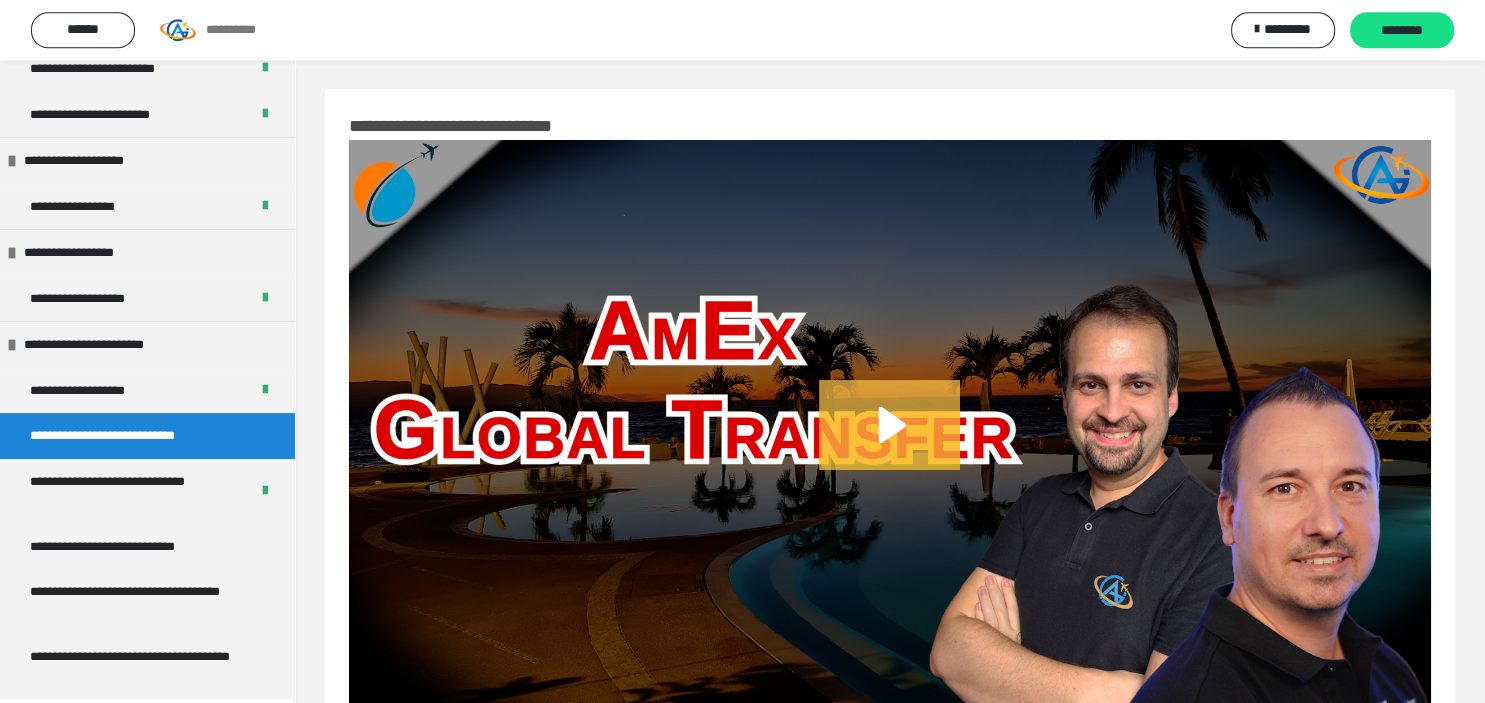 click 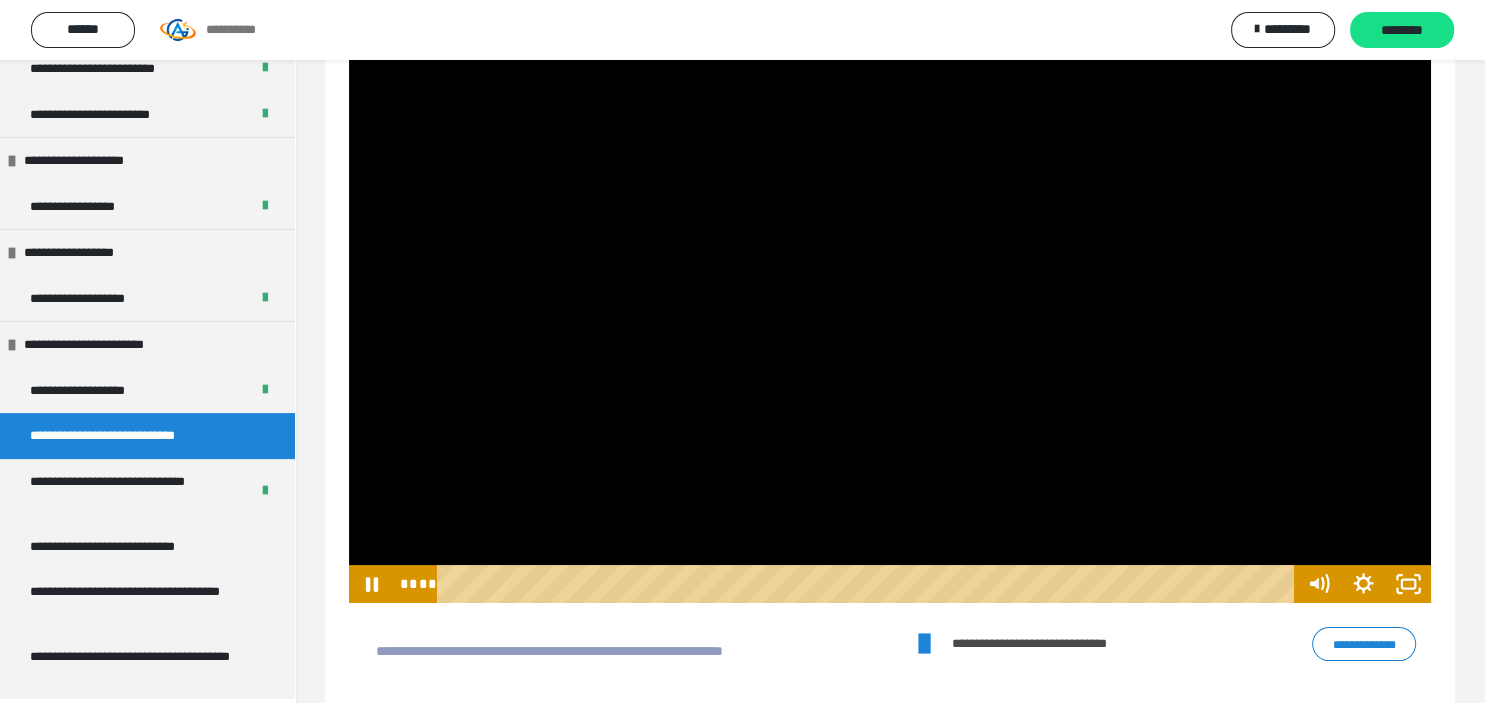 scroll, scrollTop: 146, scrollLeft: 0, axis: vertical 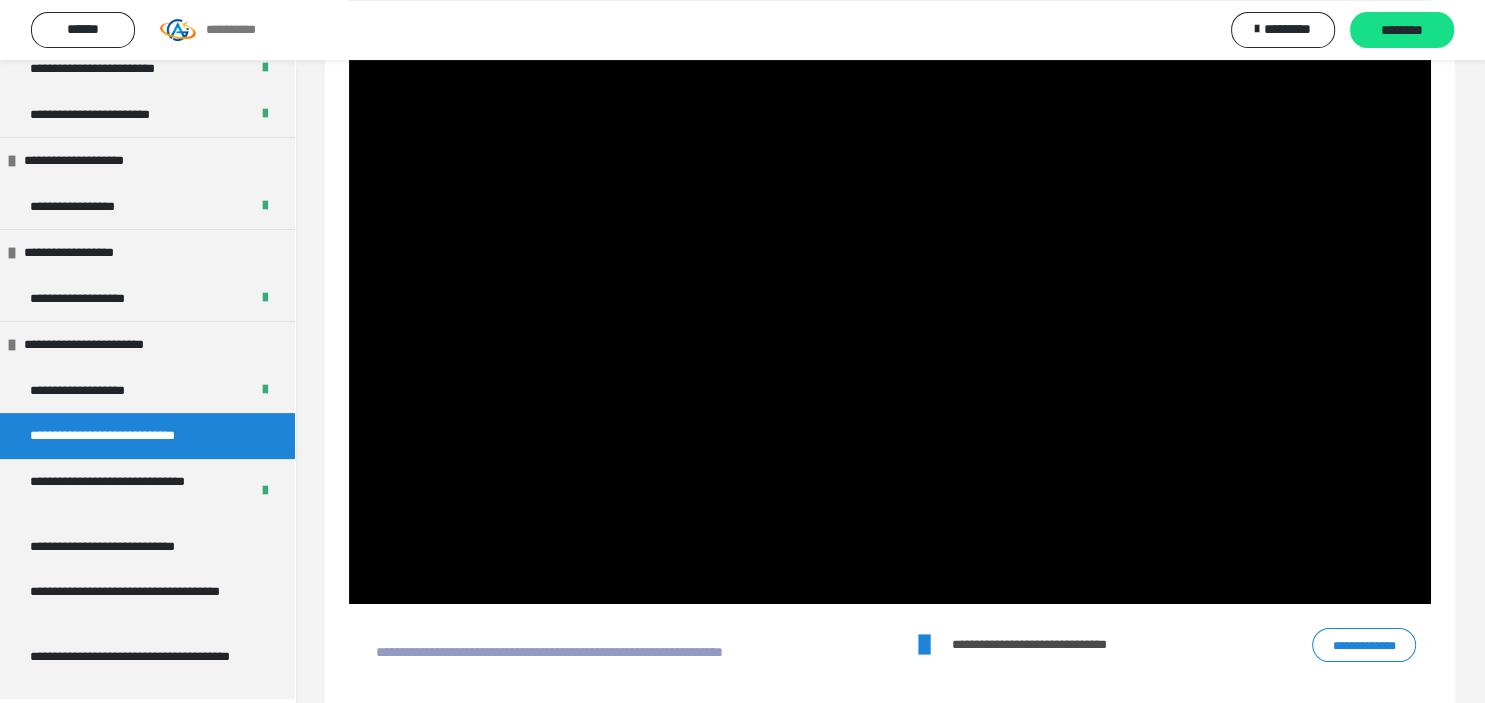 click on "**********" at bounding box center [1364, 645] 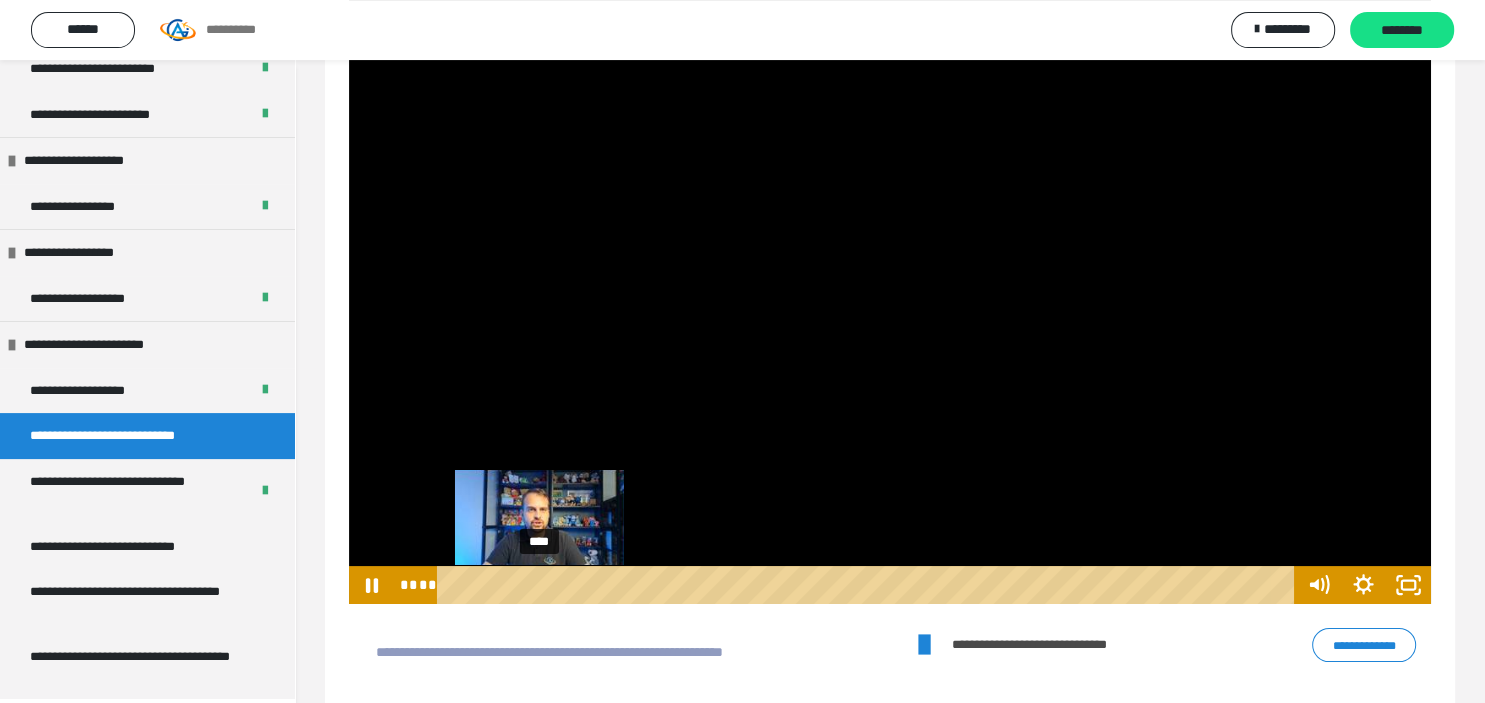 click on "****" at bounding box center (869, 585) 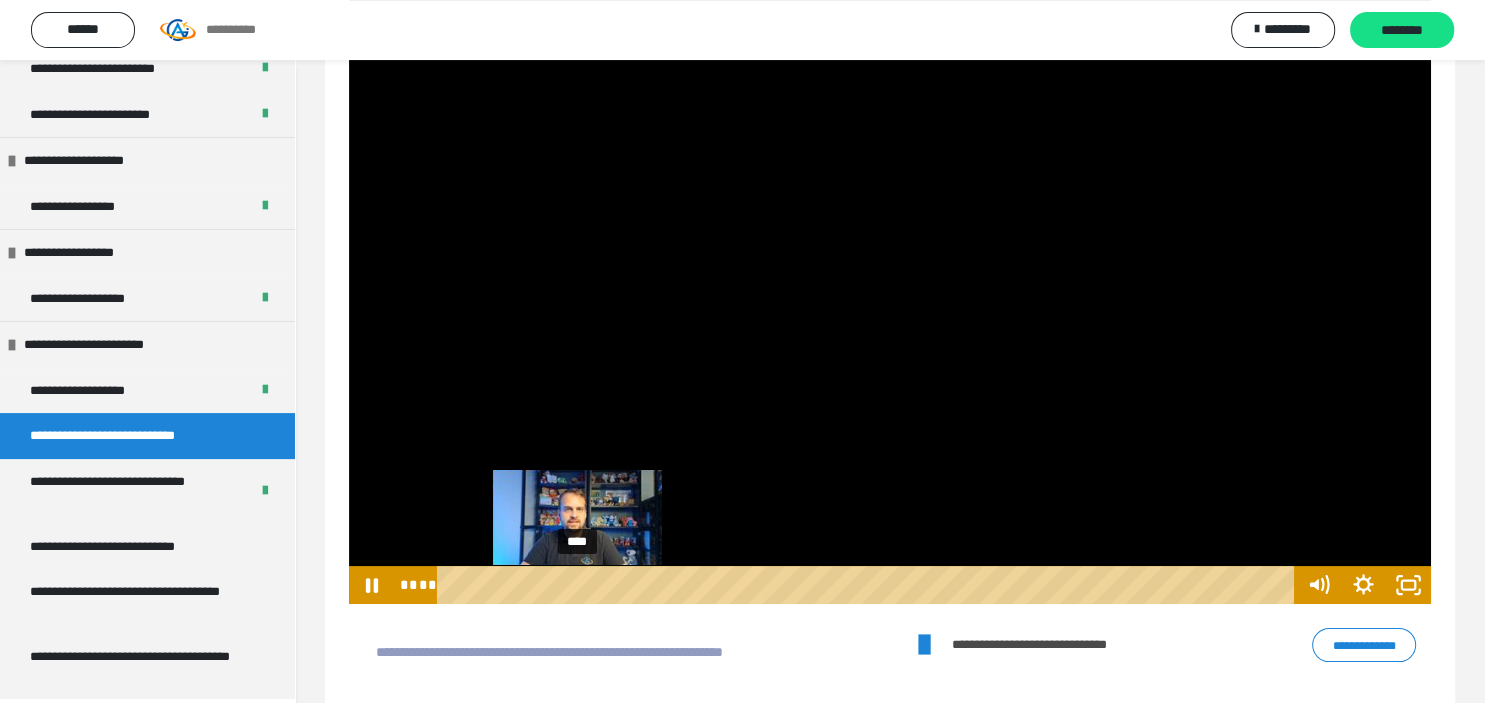 click on "****" at bounding box center (869, 585) 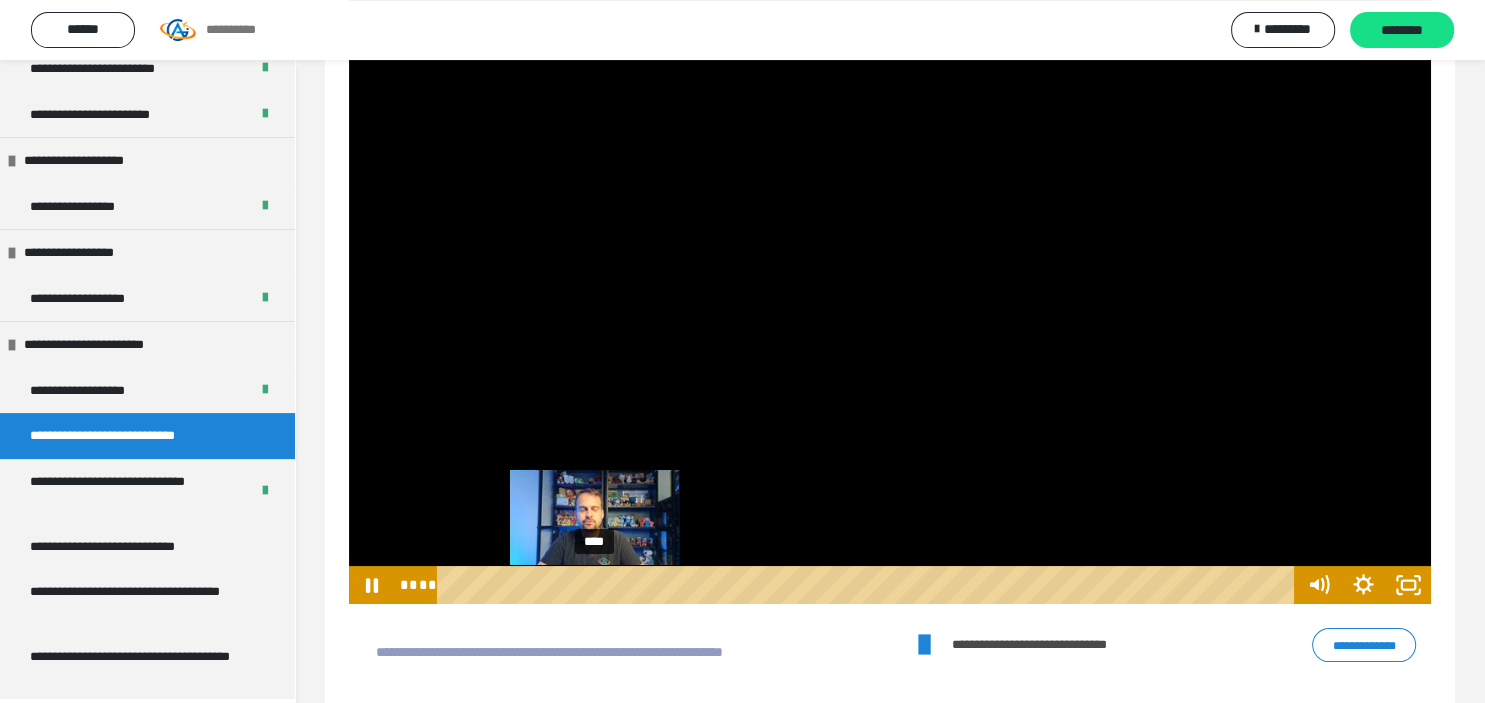click on "****" at bounding box center (869, 585) 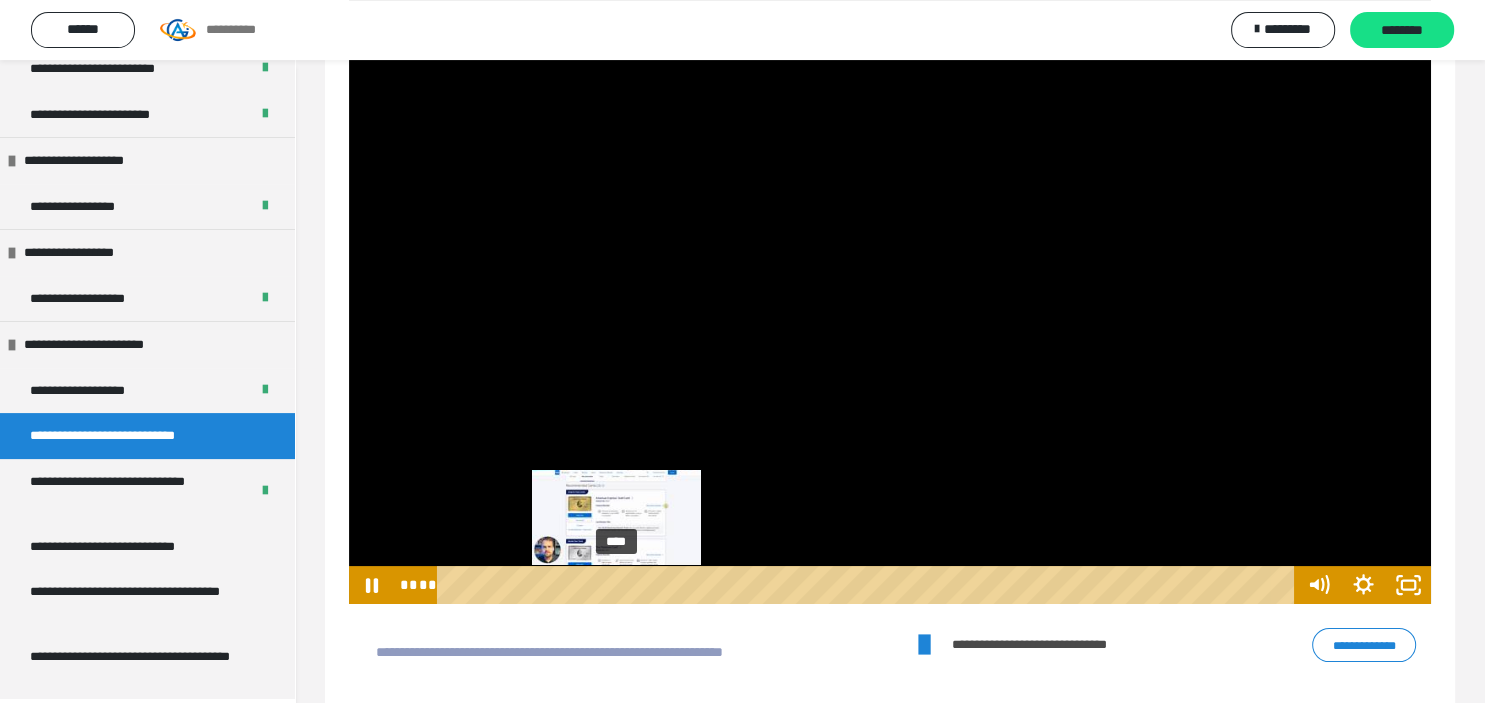 click on "****" at bounding box center [869, 585] 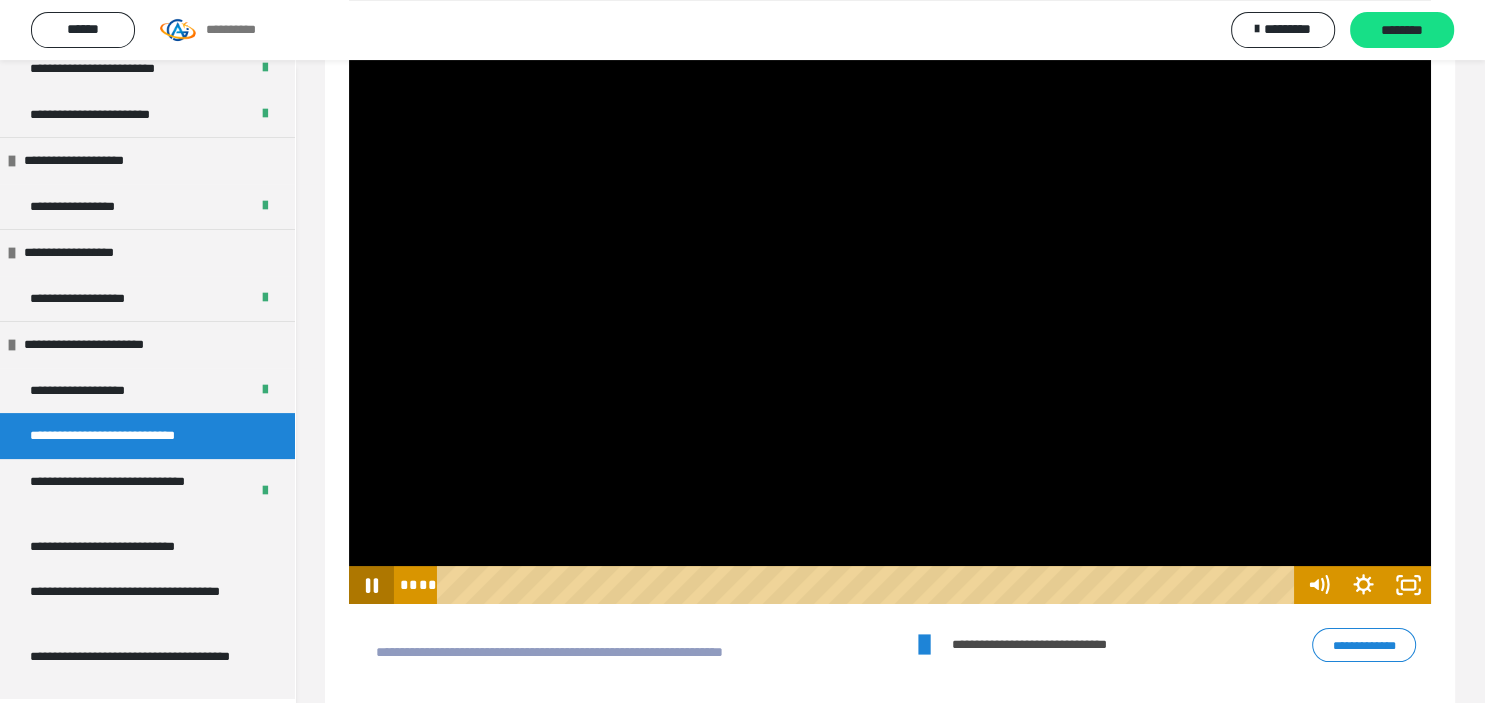 click 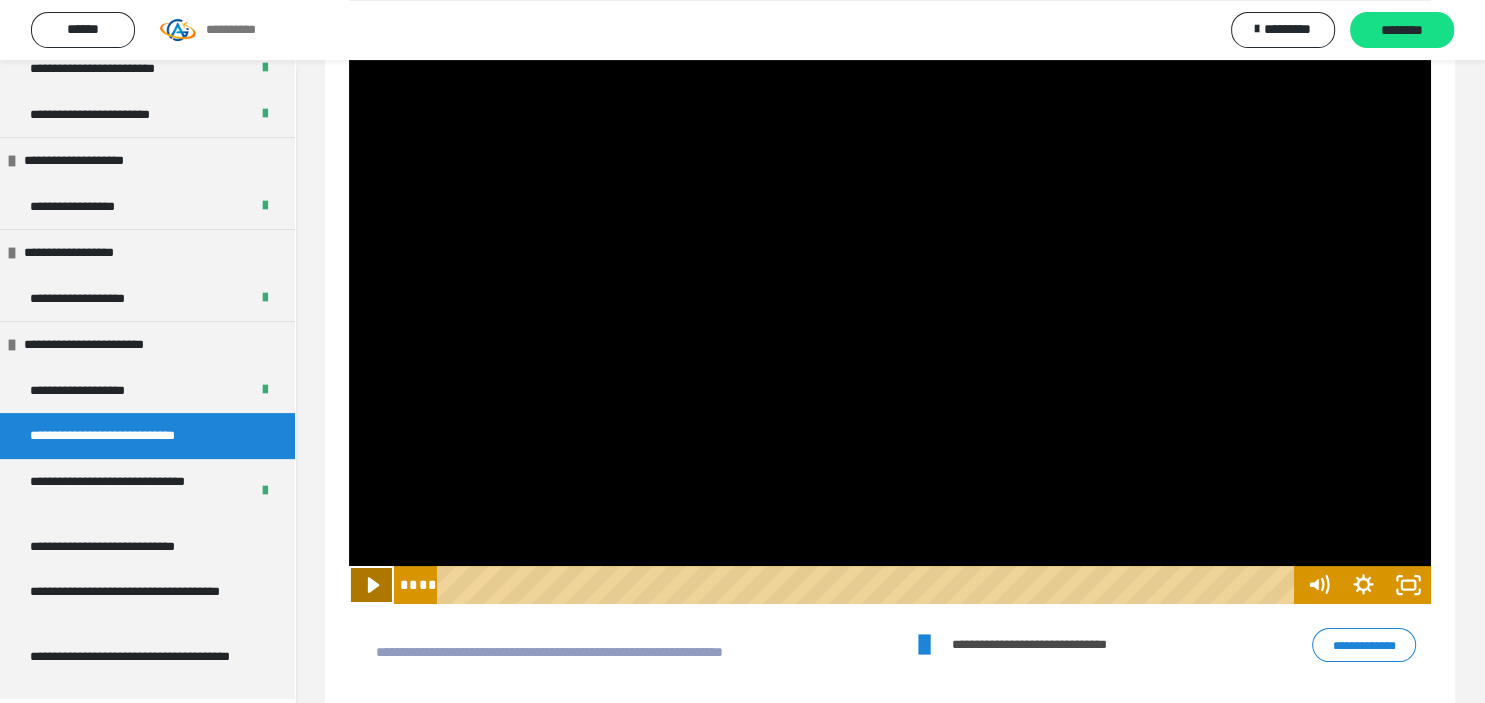 click 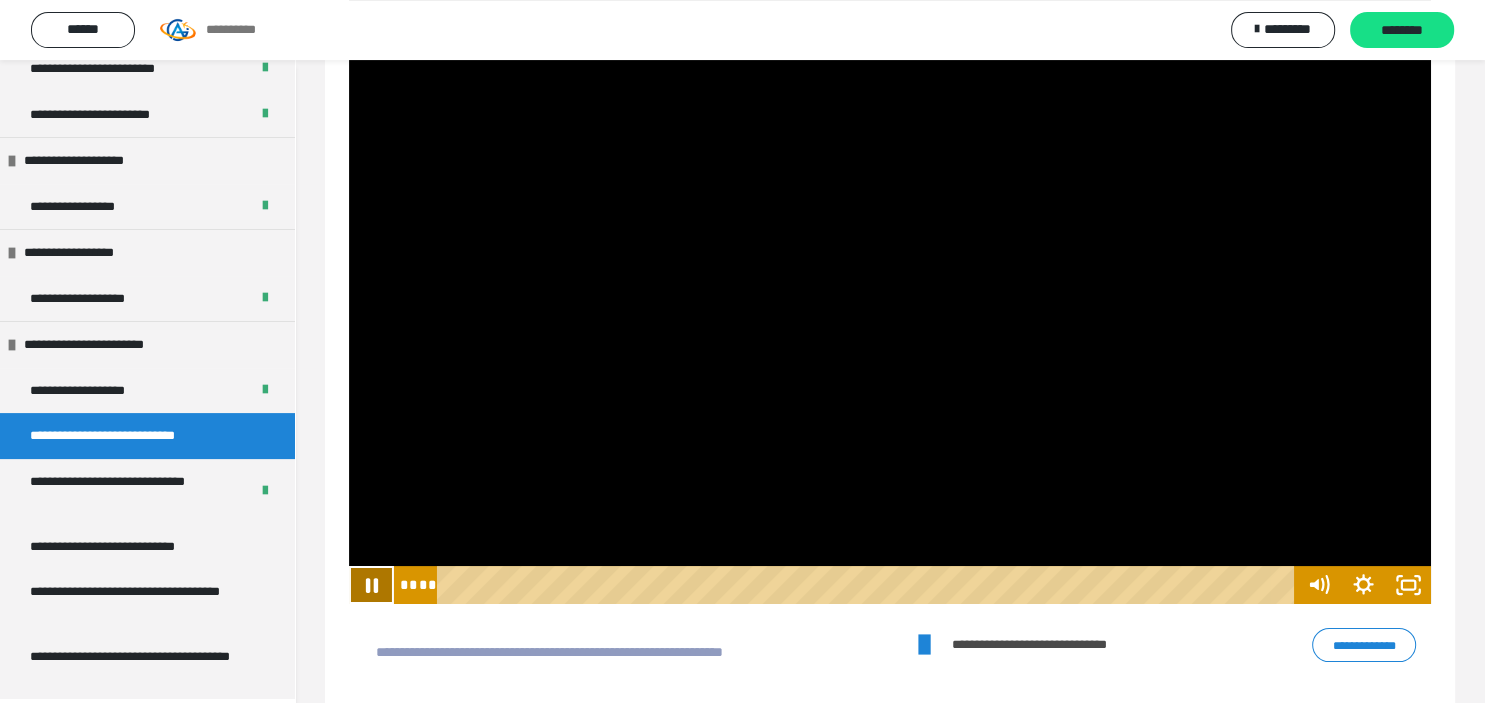 click 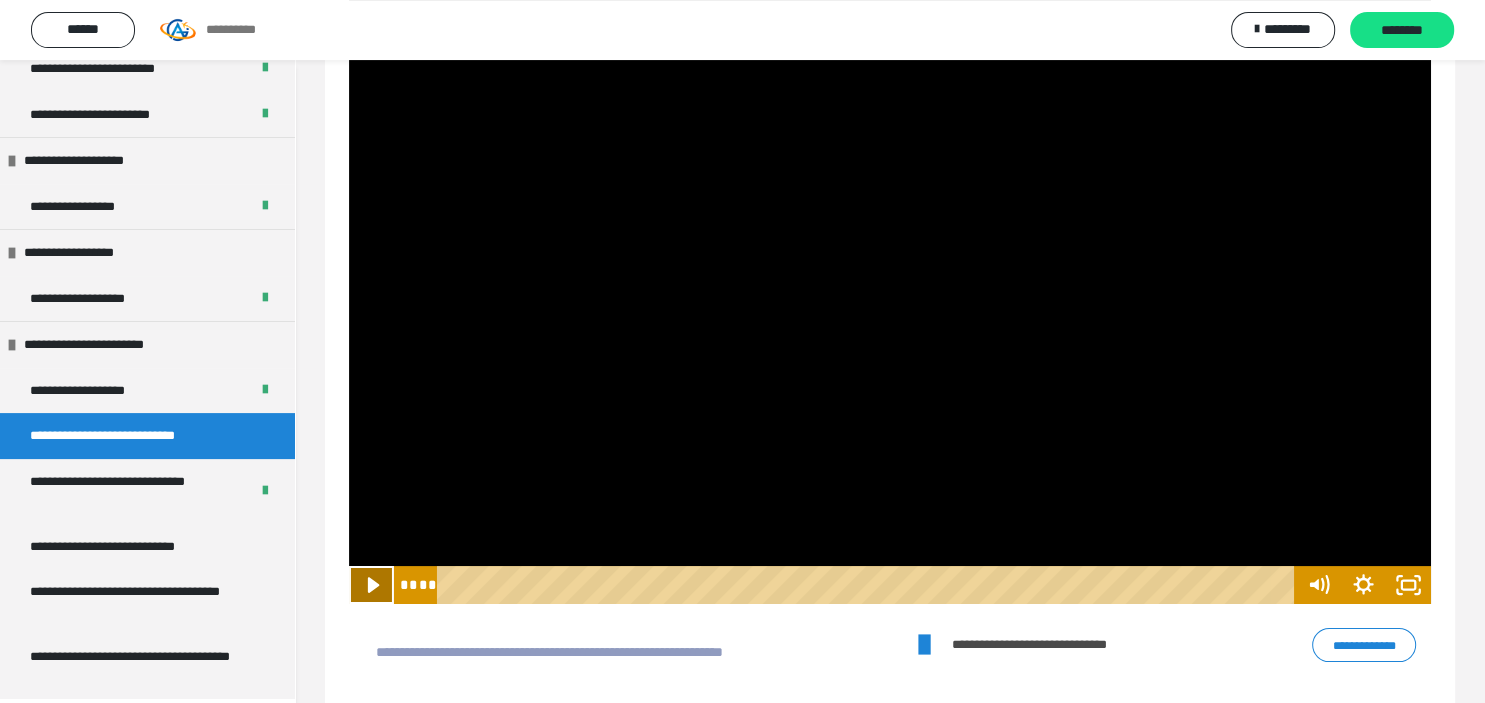 click 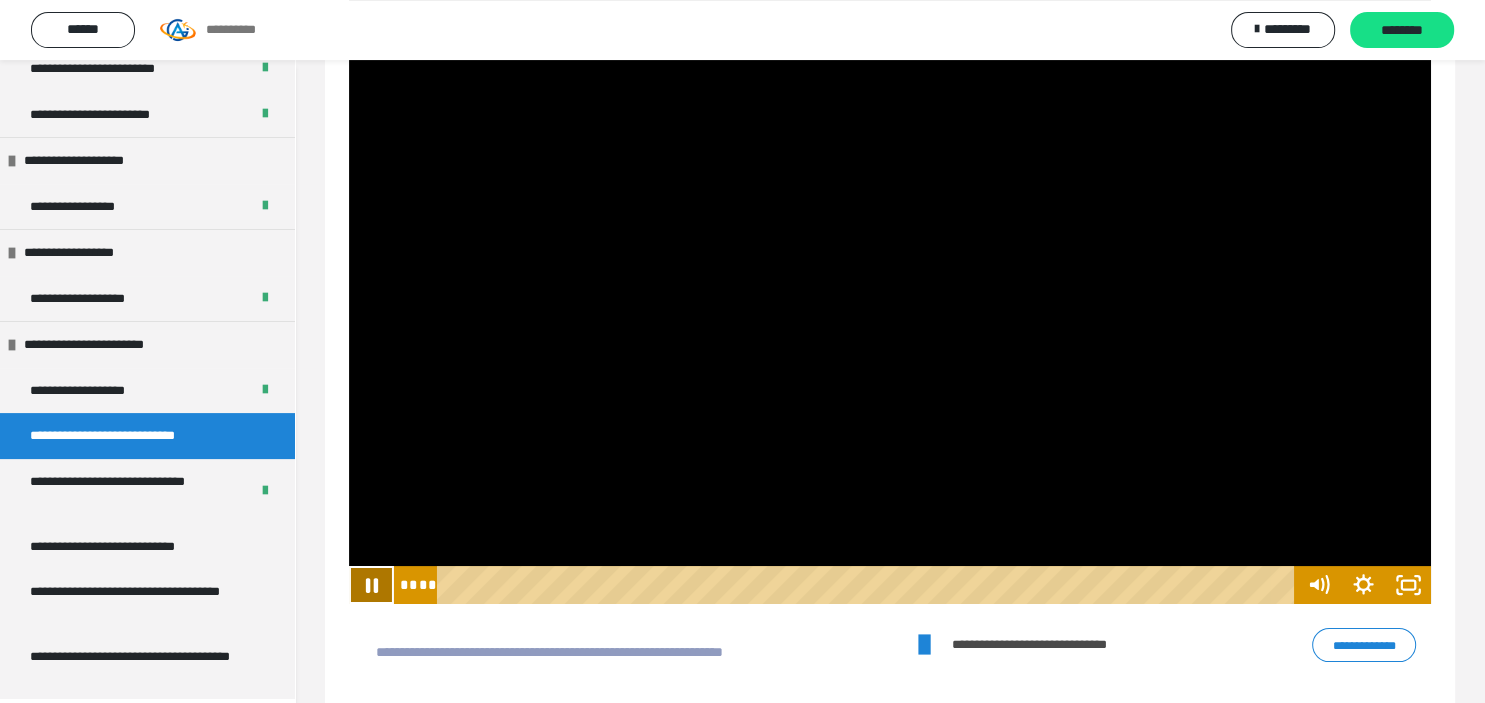 click 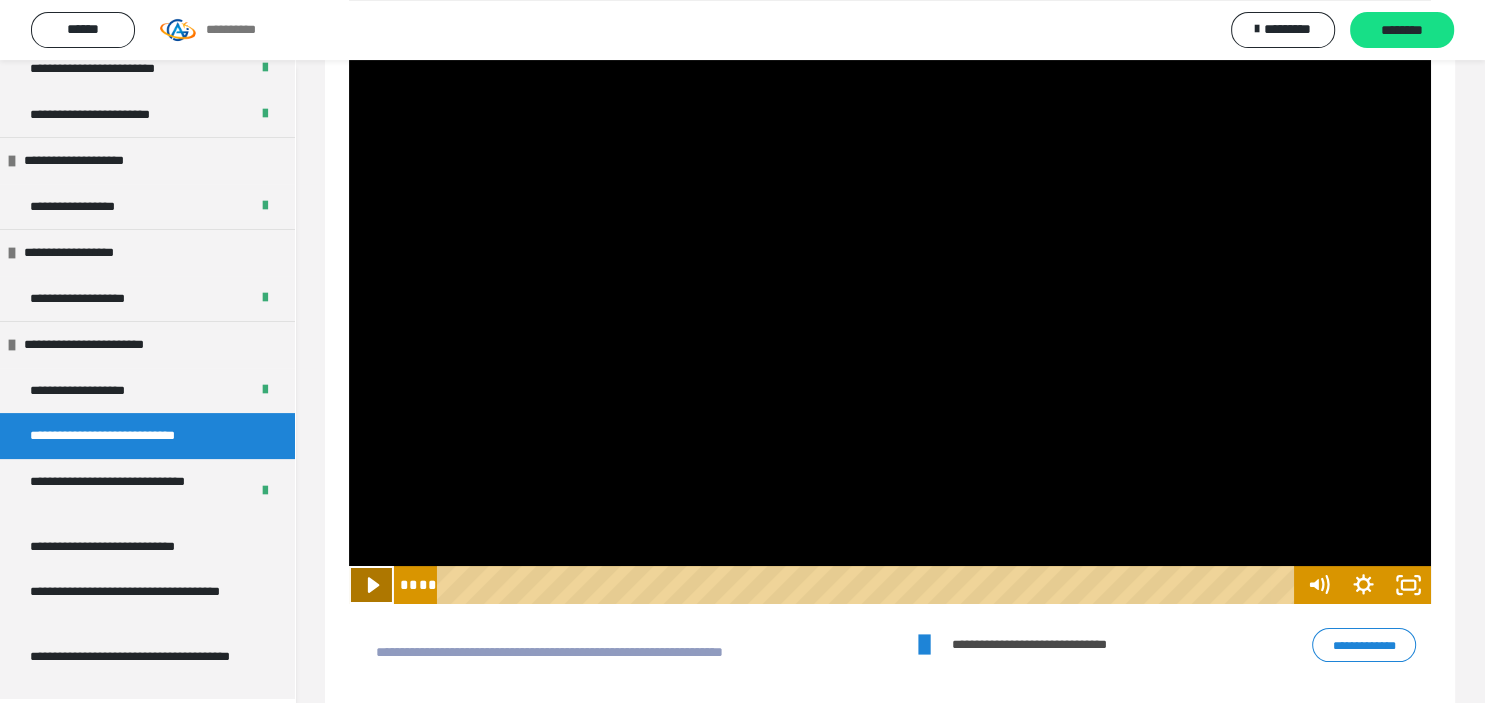 click 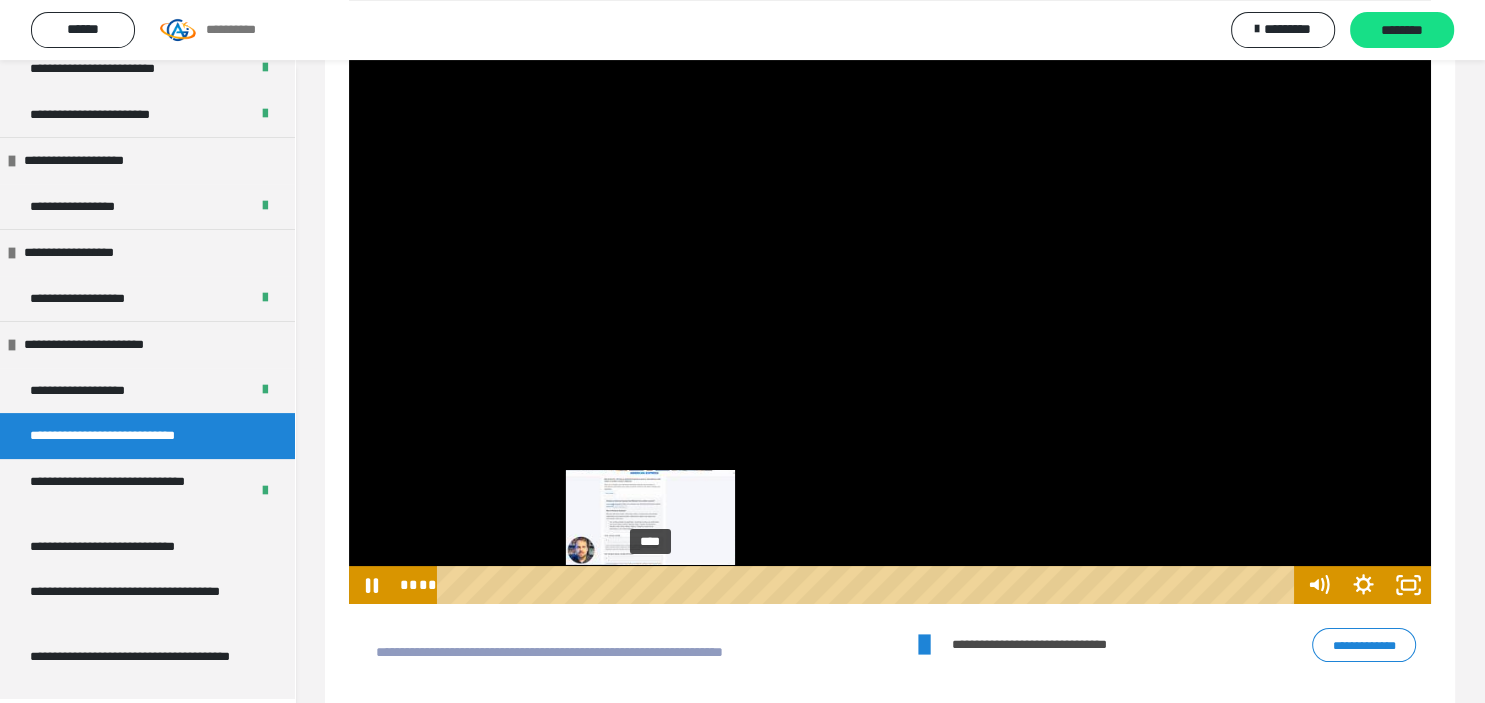 click on "****" at bounding box center [869, 585] 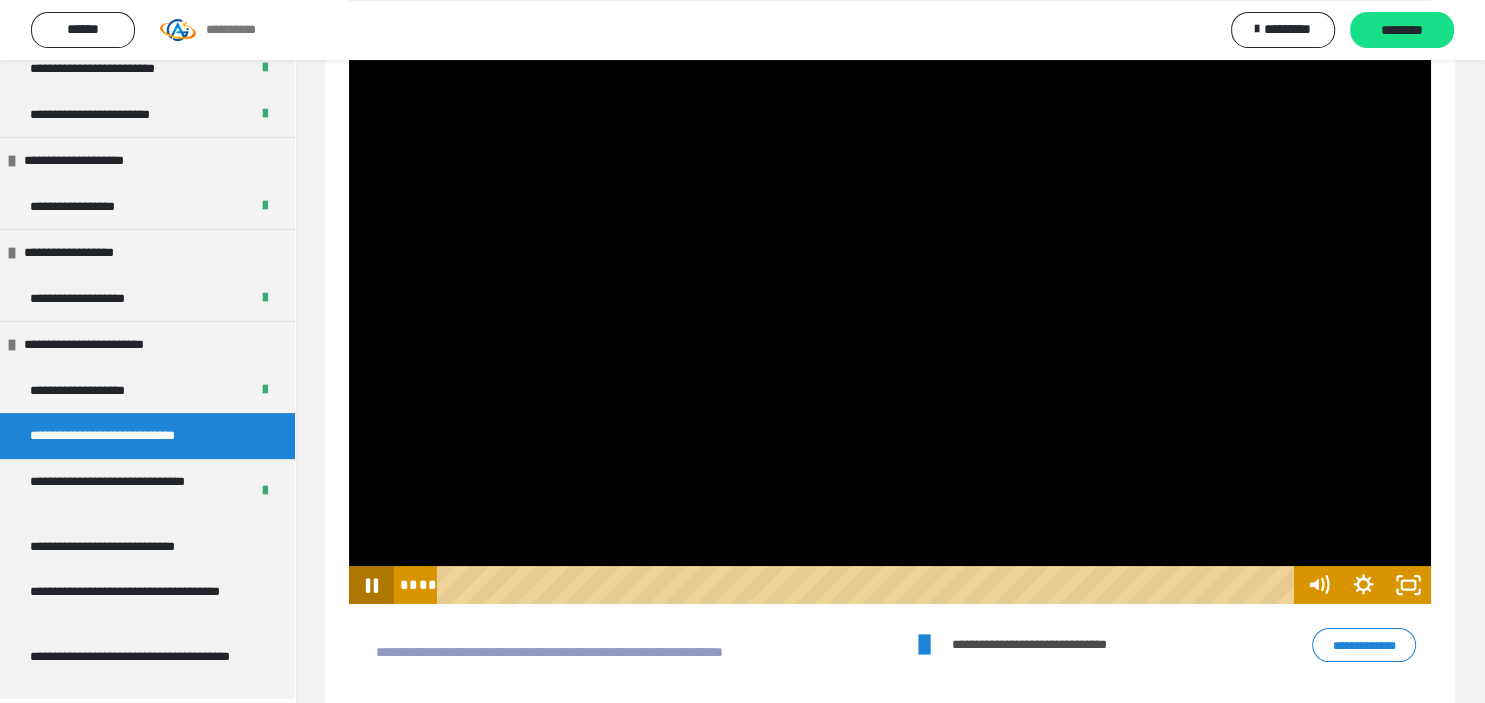 click 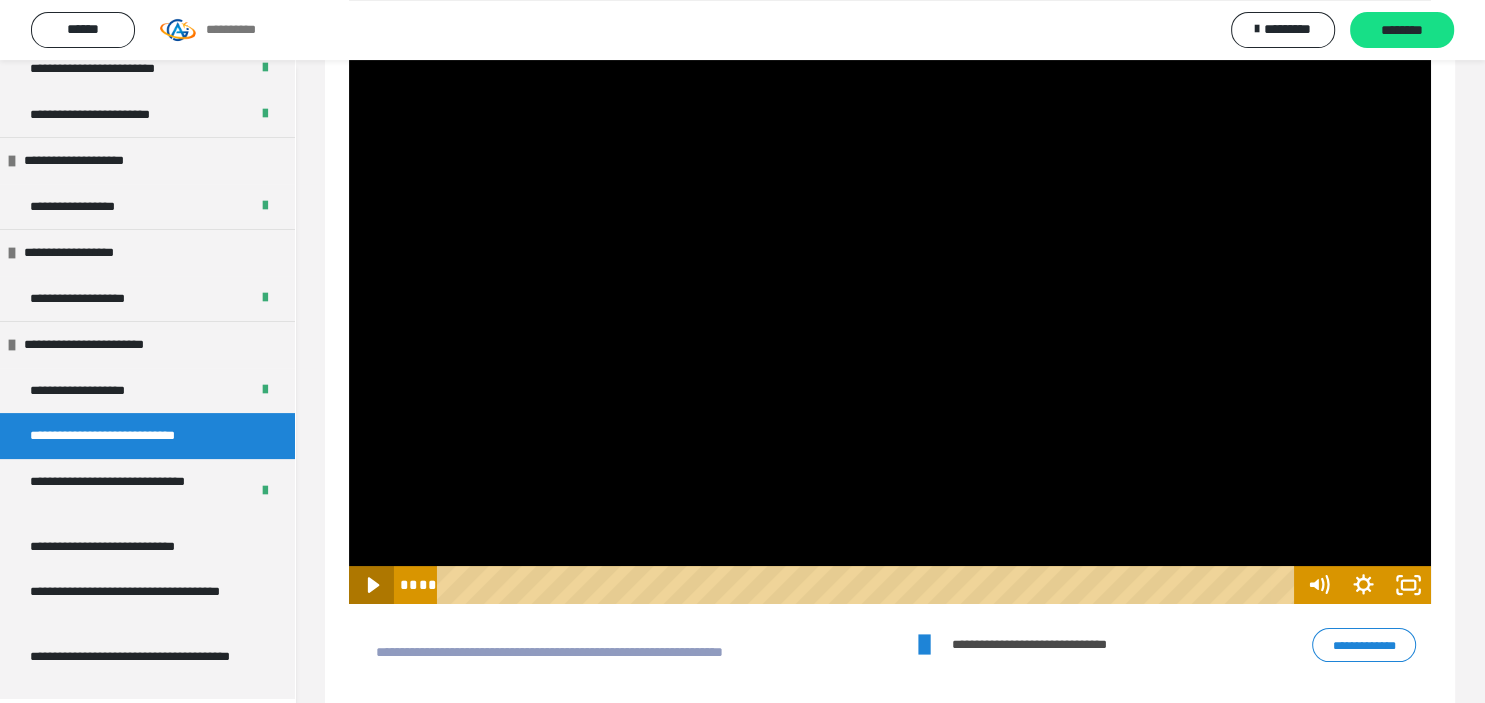 click 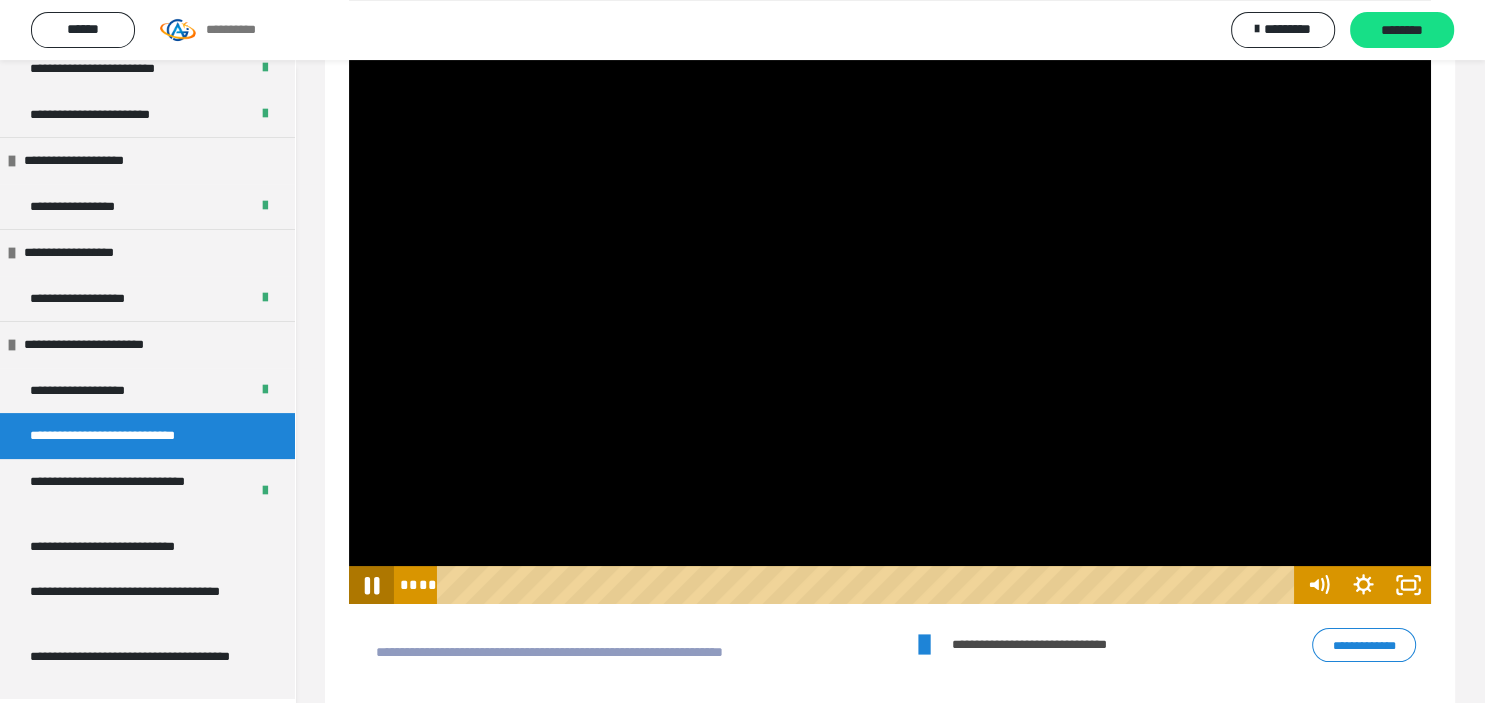 click 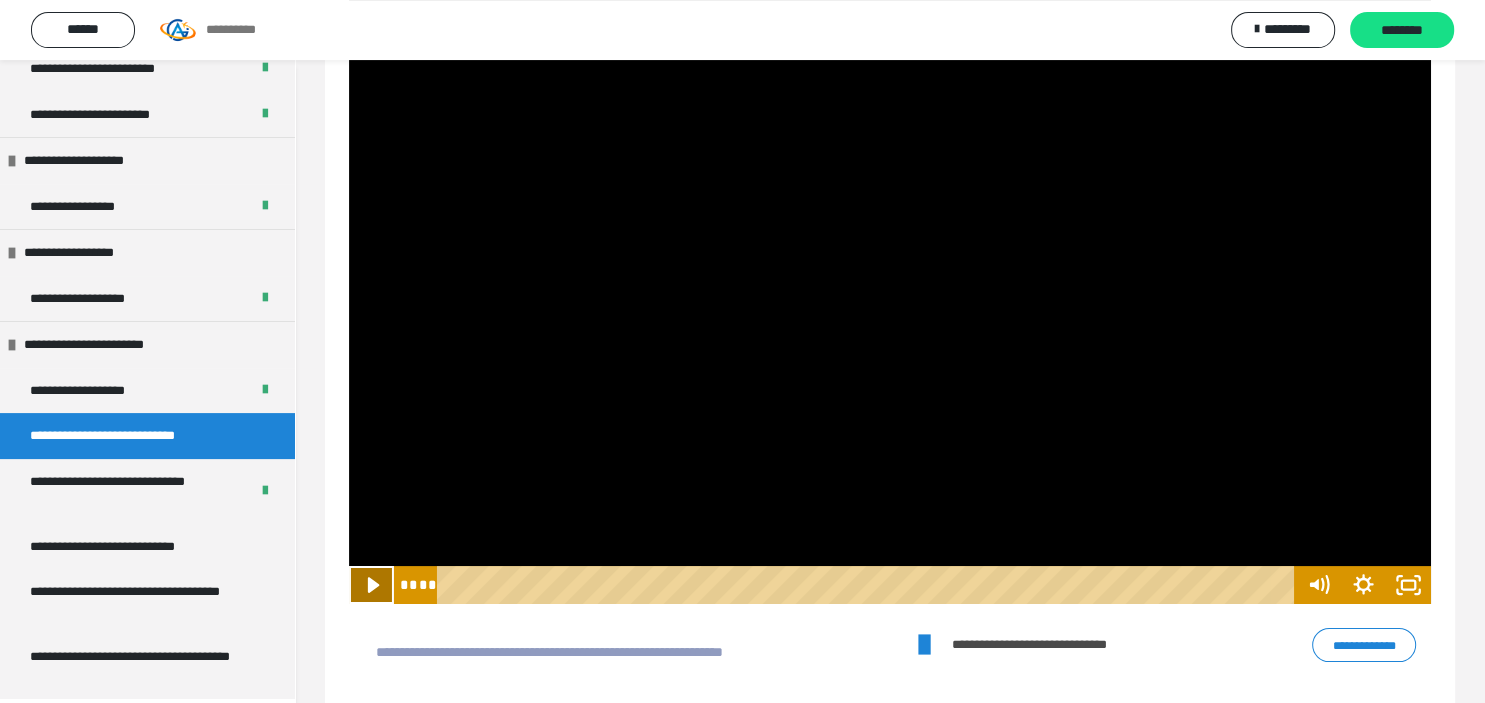 click 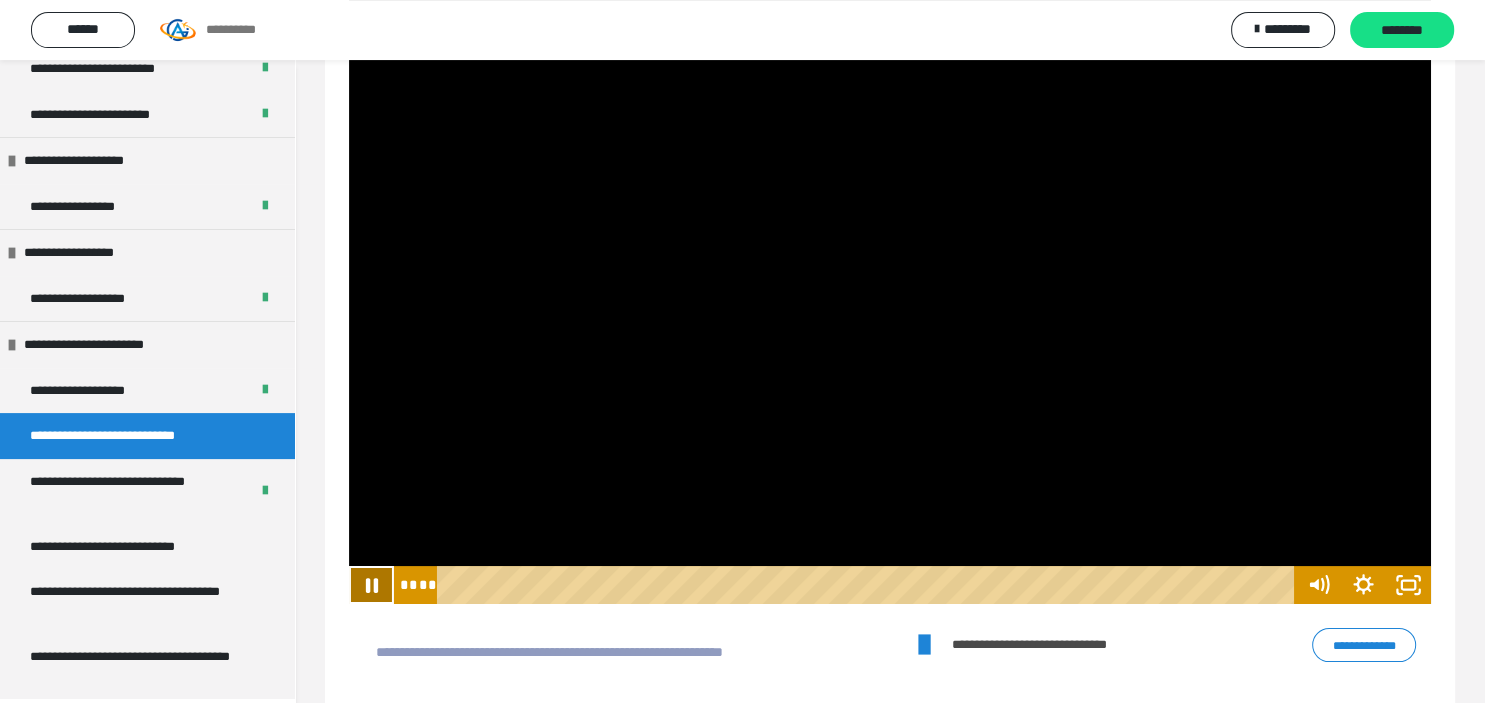 click 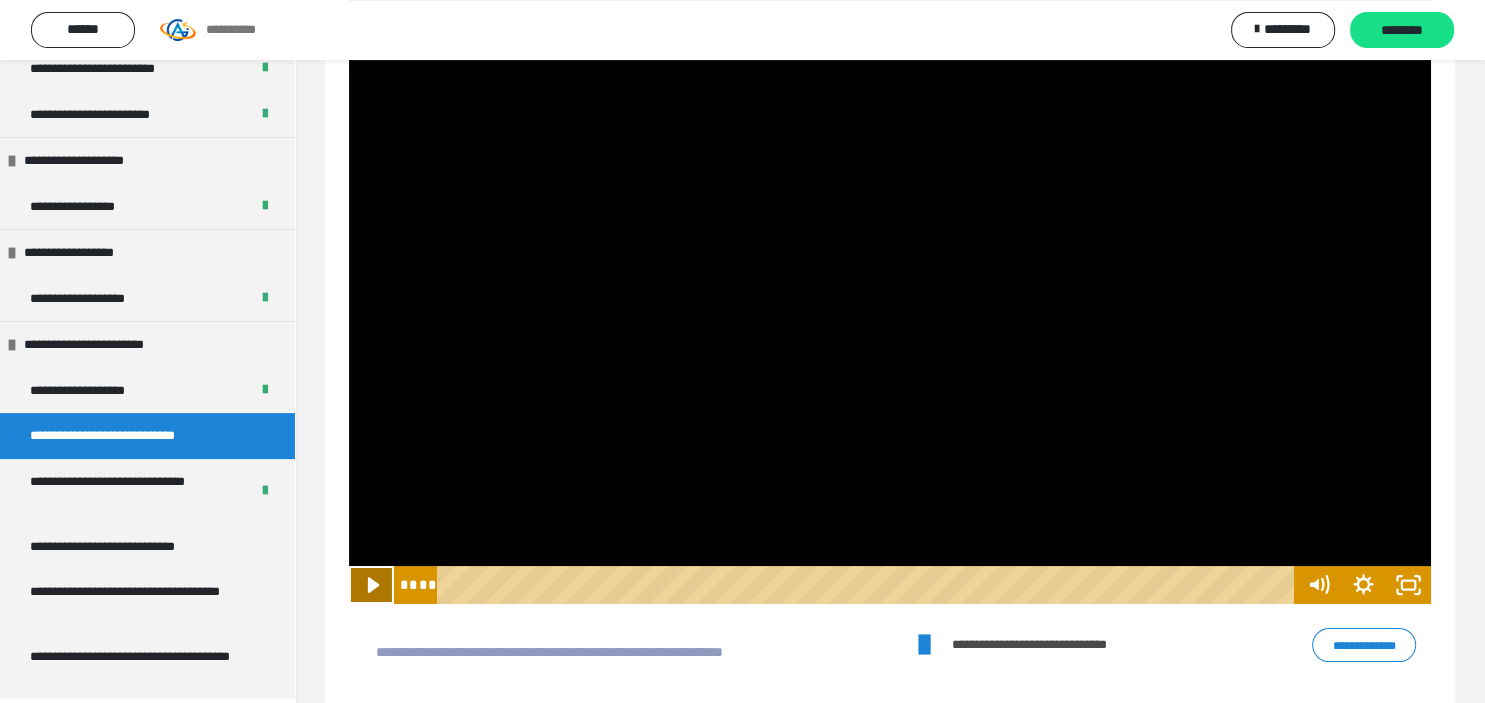 click 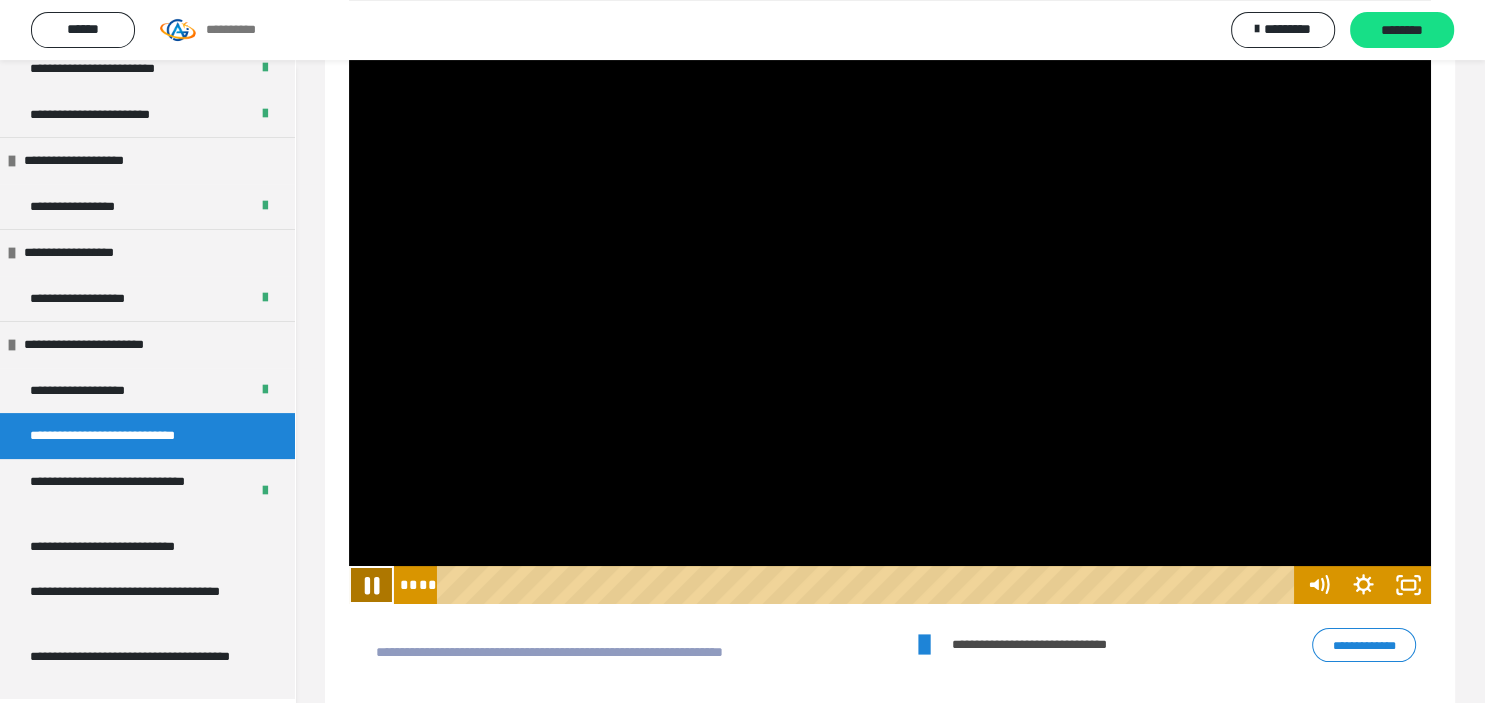 click 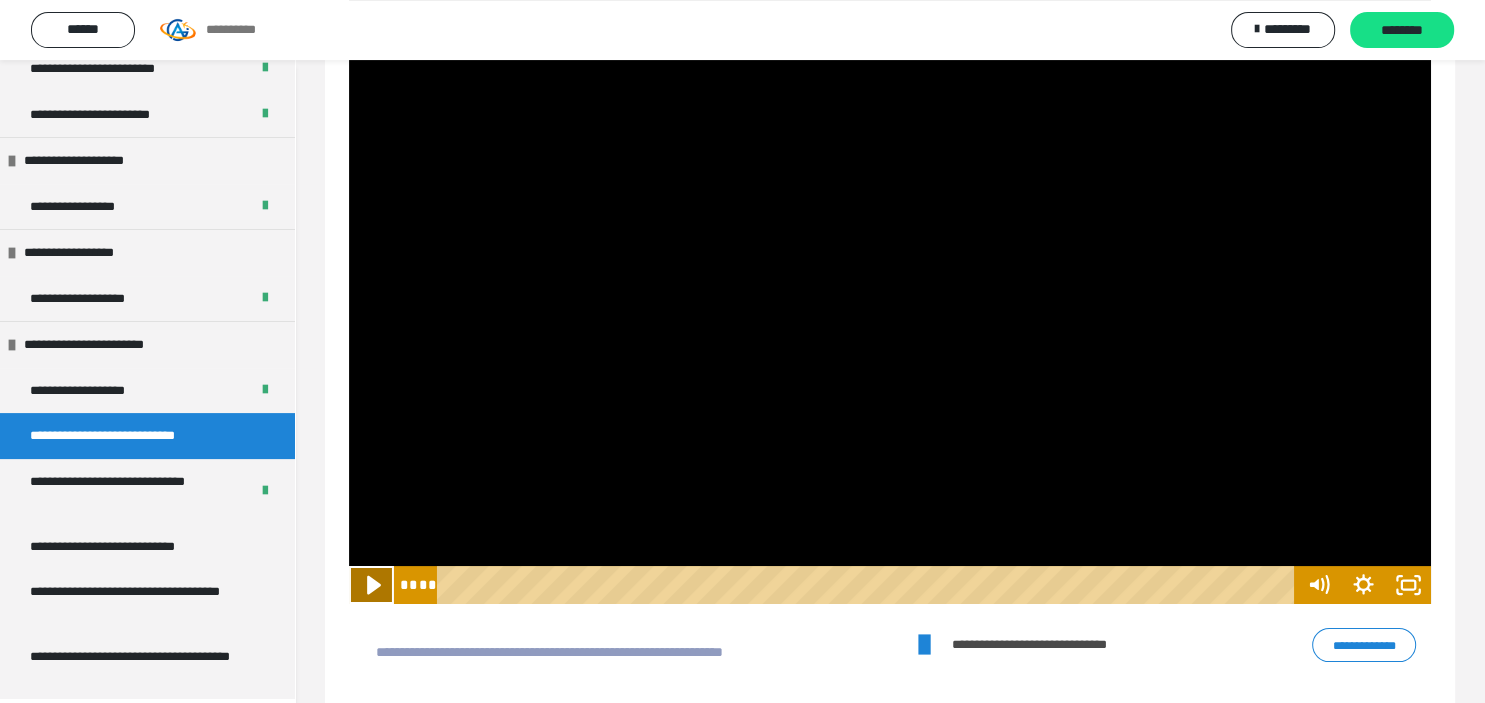 click 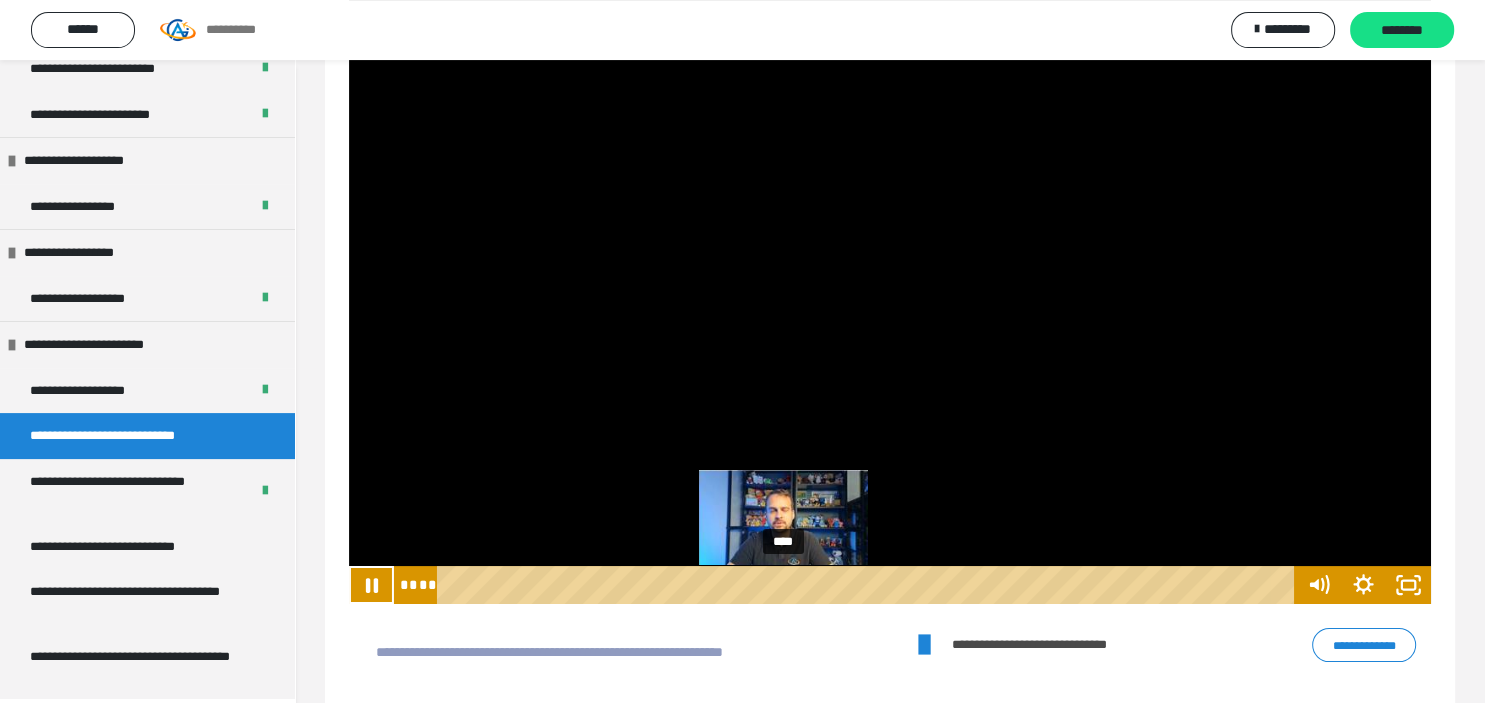 click on "****" at bounding box center (869, 585) 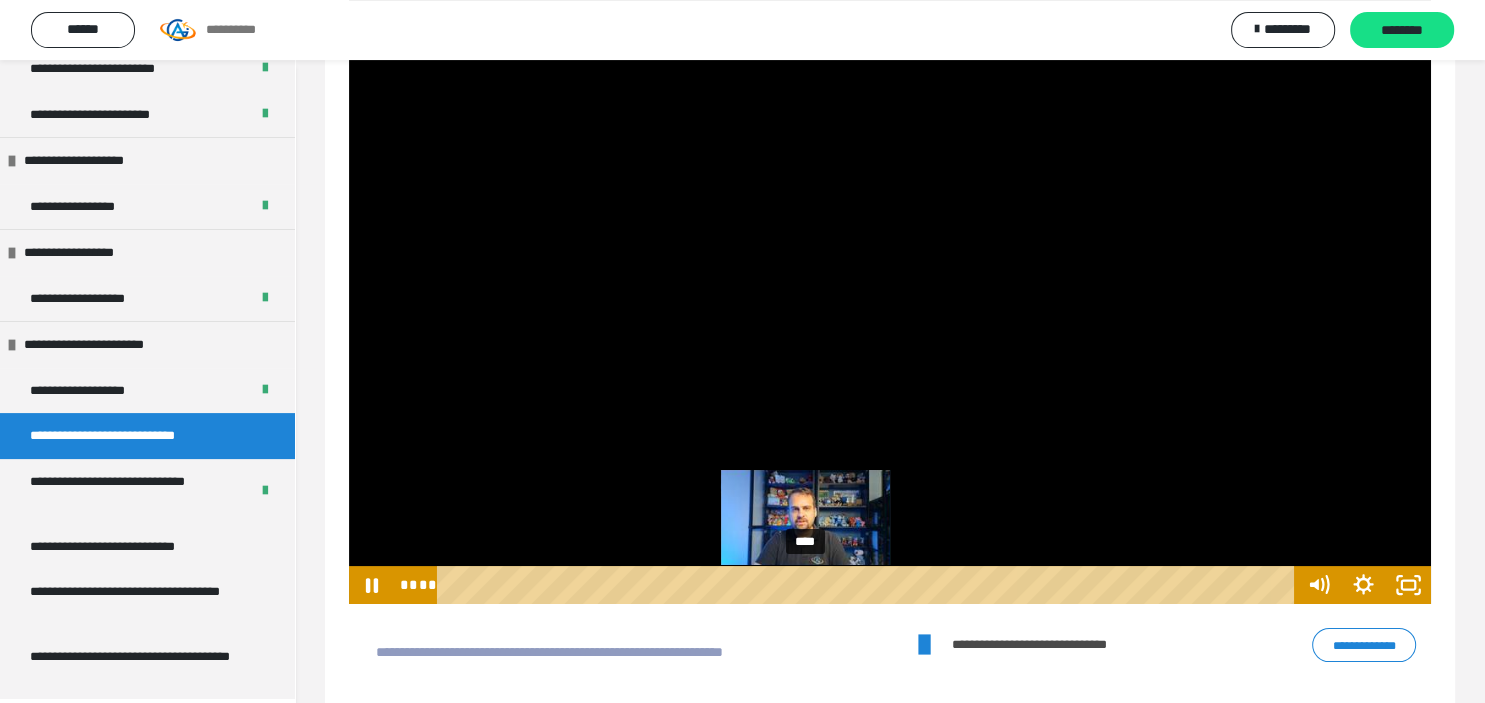 click on "****" at bounding box center (869, 585) 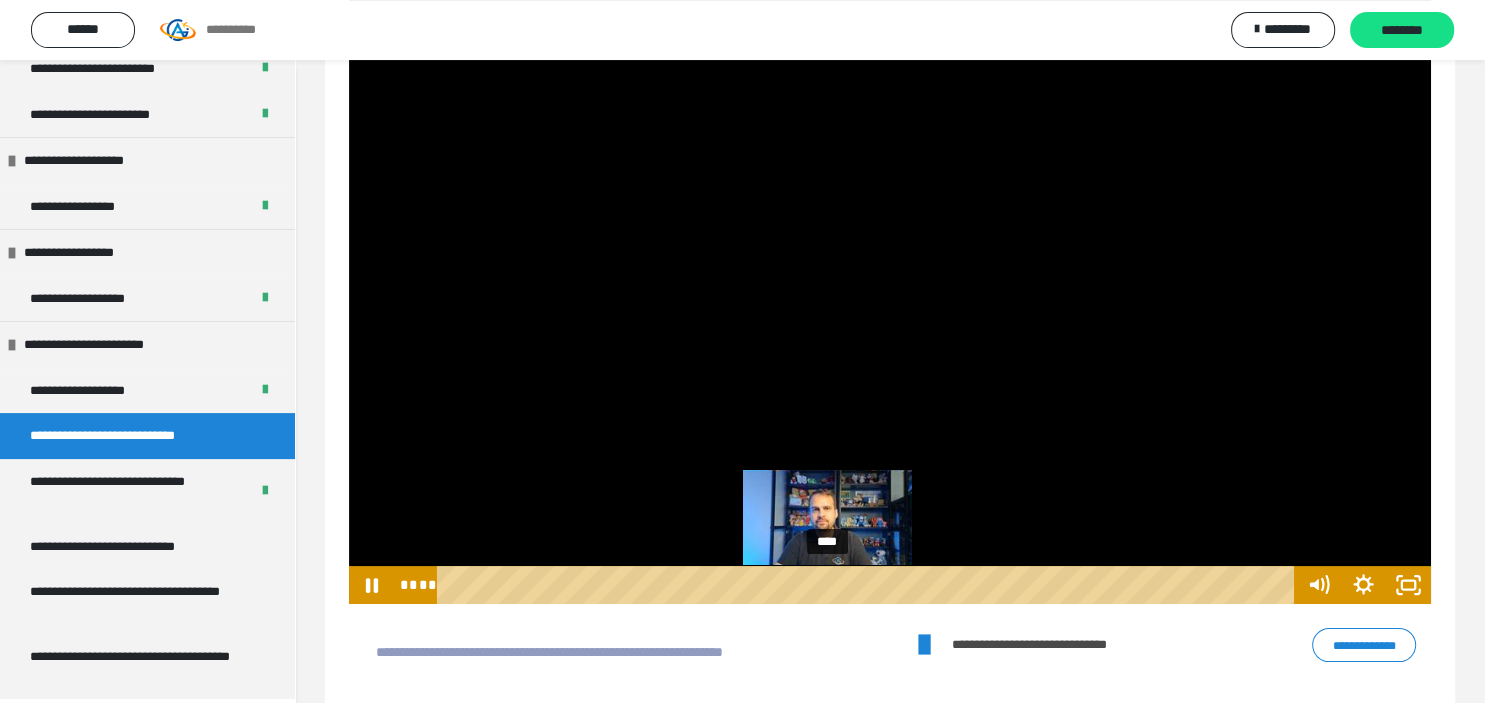 click on "****" at bounding box center (869, 585) 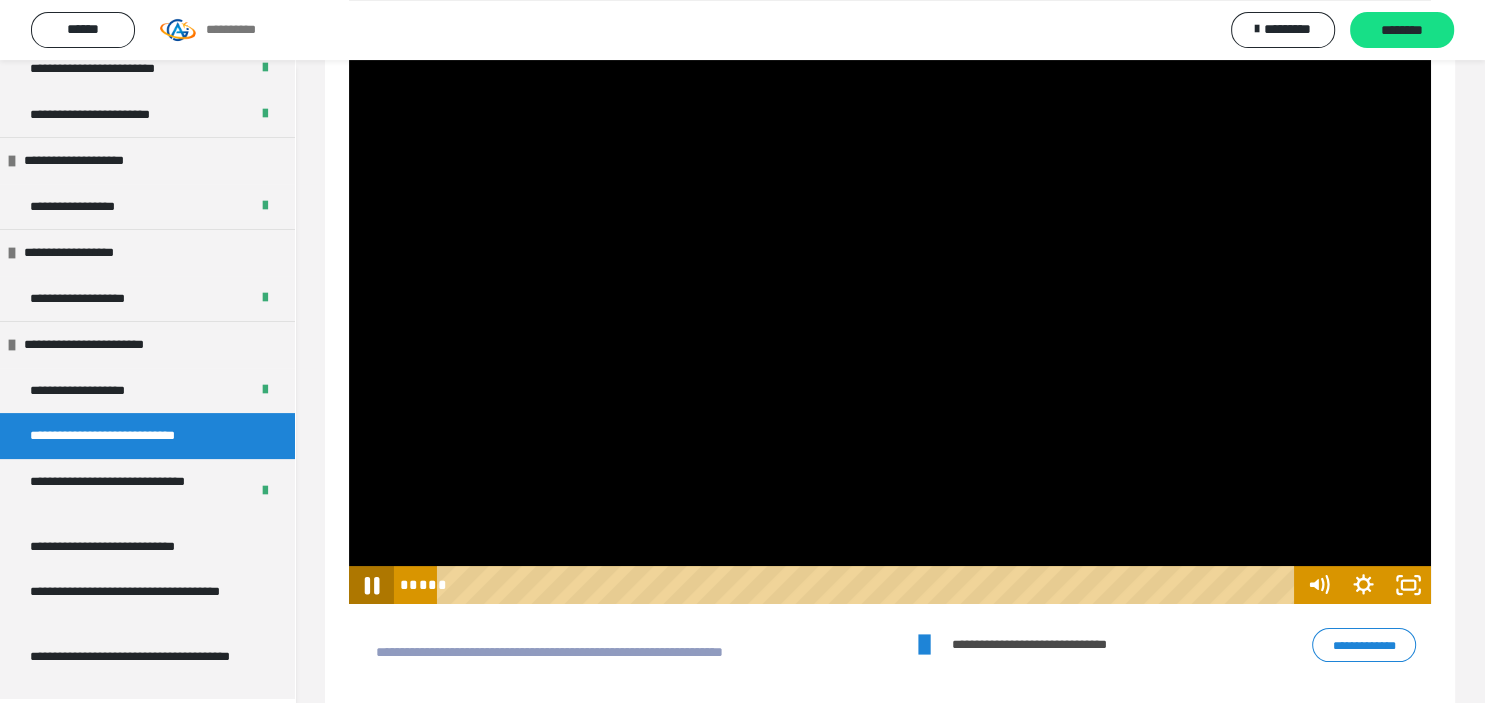 click 